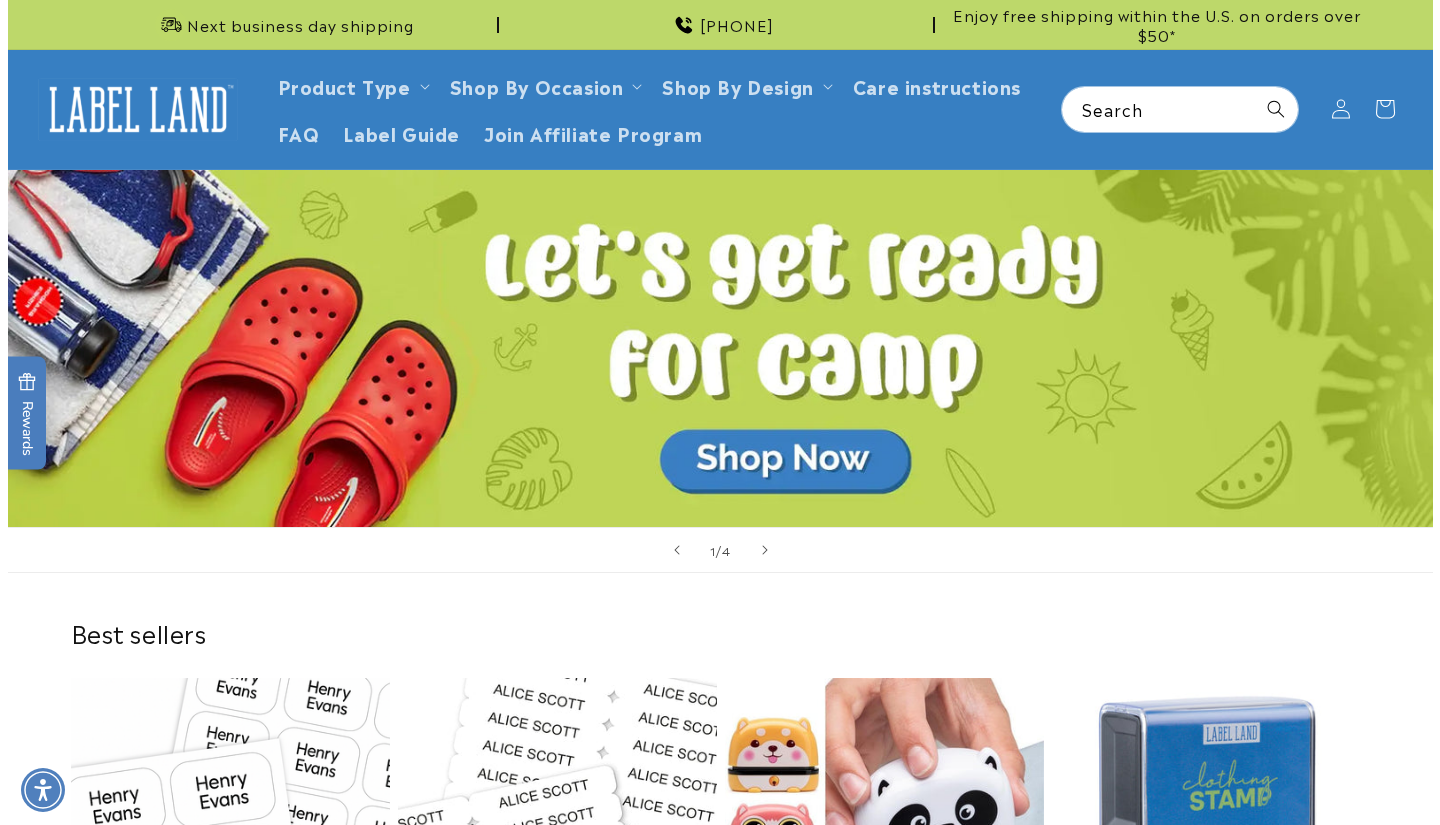 scroll, scrollTop: 0, scrollLeft: 0, axis: both 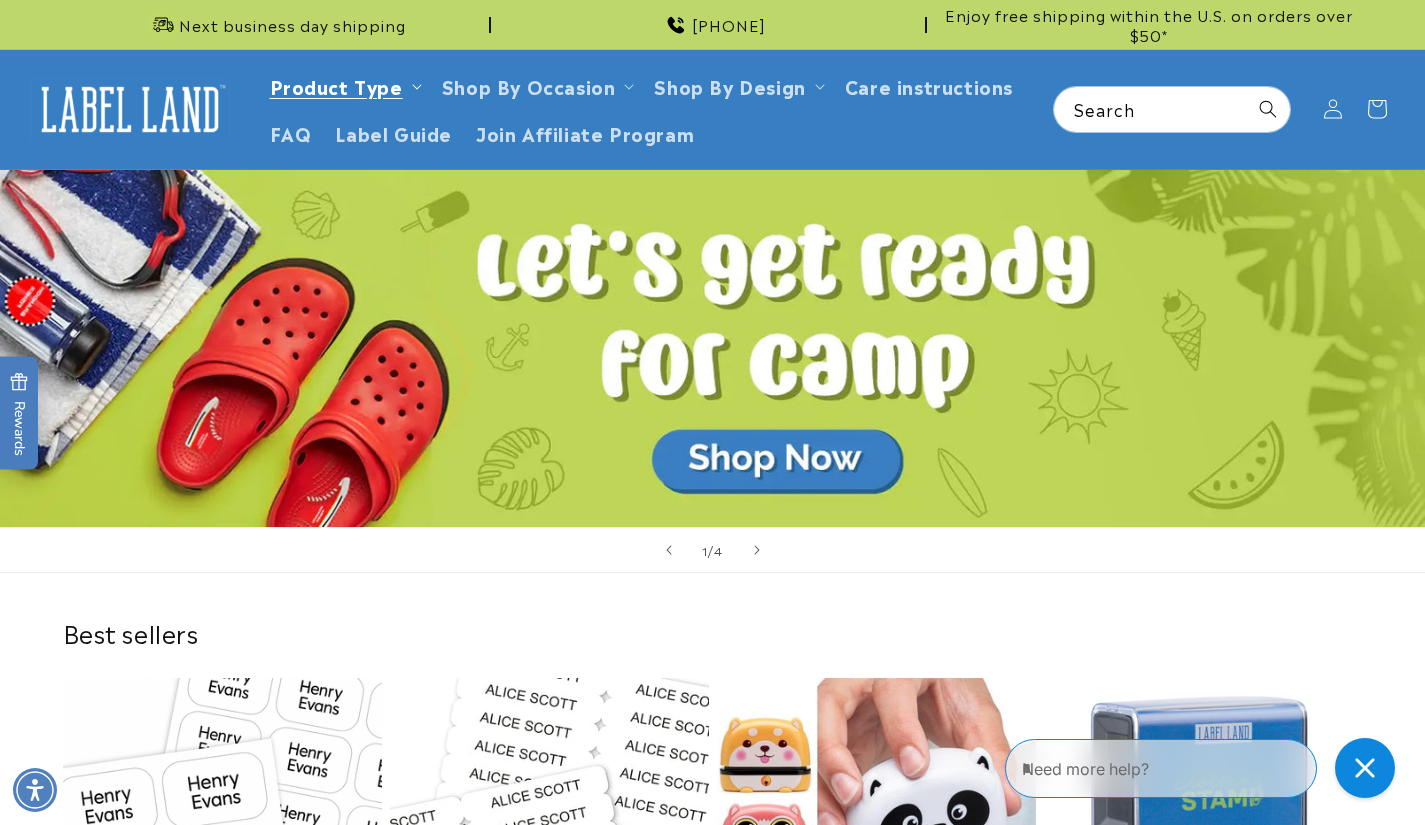 click on "Product Type" at bounding box center (336, 85) 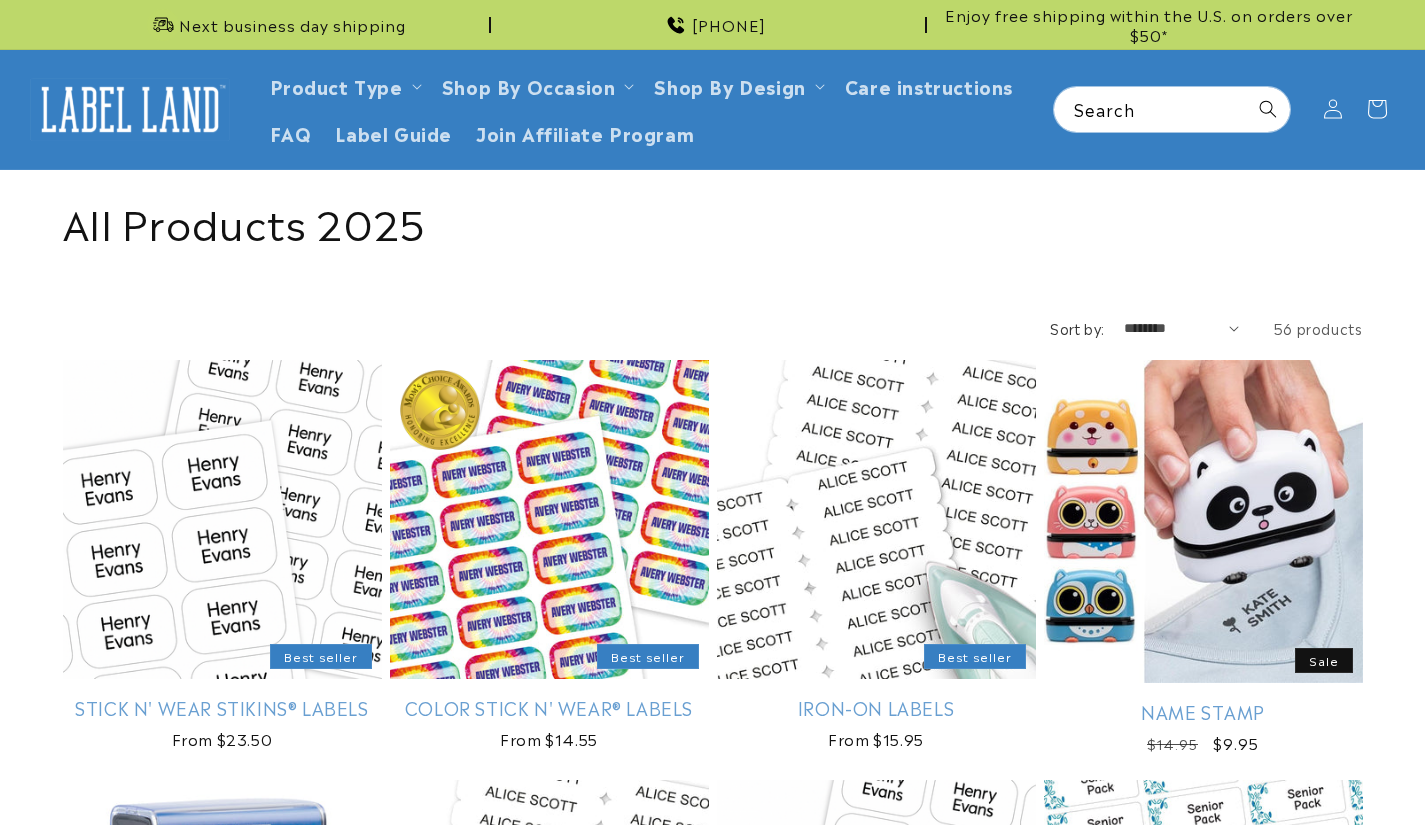 scroll, scrollTop: 0, scrollLeft: 0, axis: both 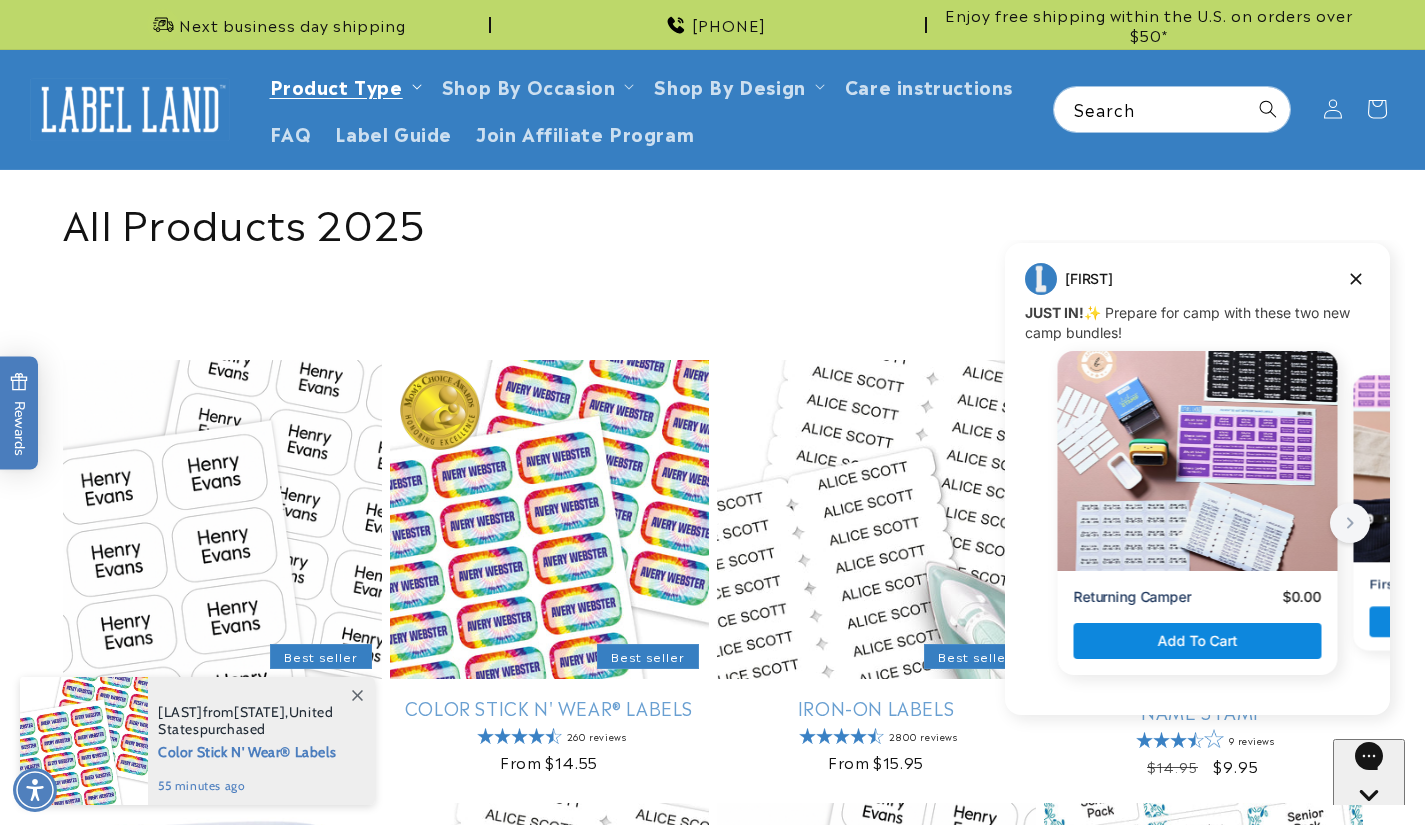 click on "Product Type" at bounding box center [336, 85] 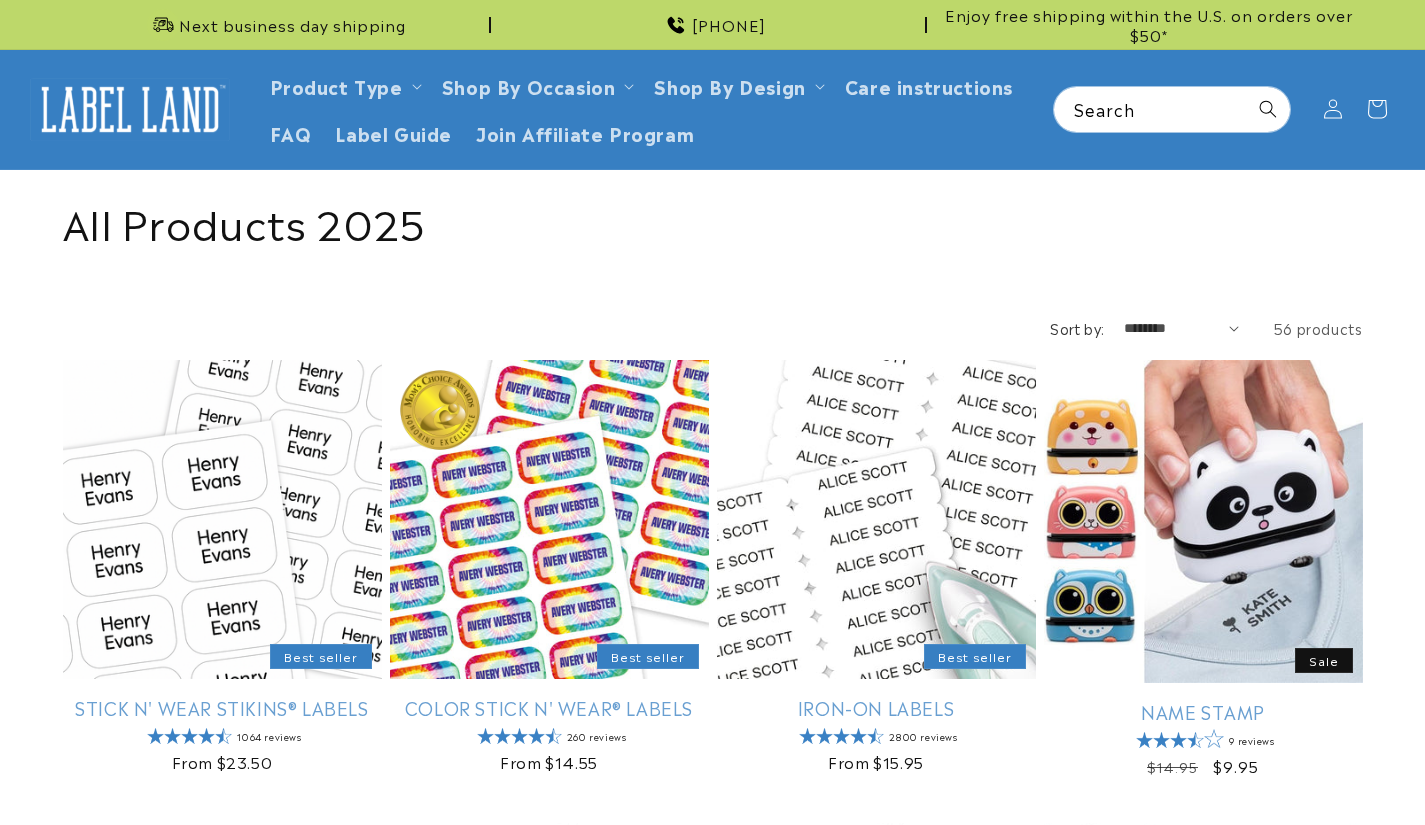 scroll, scrollTop: 0, scrollLeft: 0, axis: both 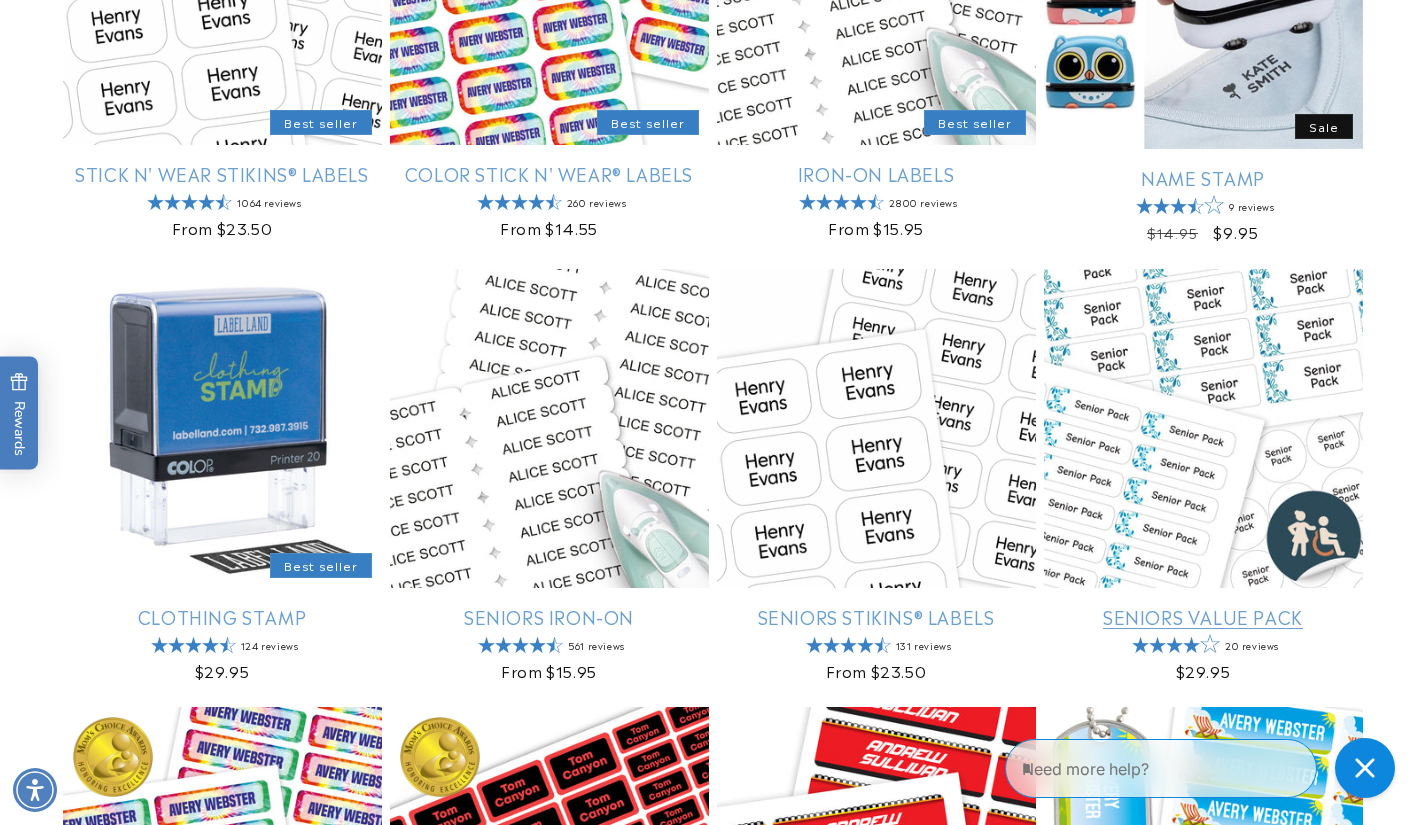 click on "Seniors Value Pack" at bounding box center [1203, 616] 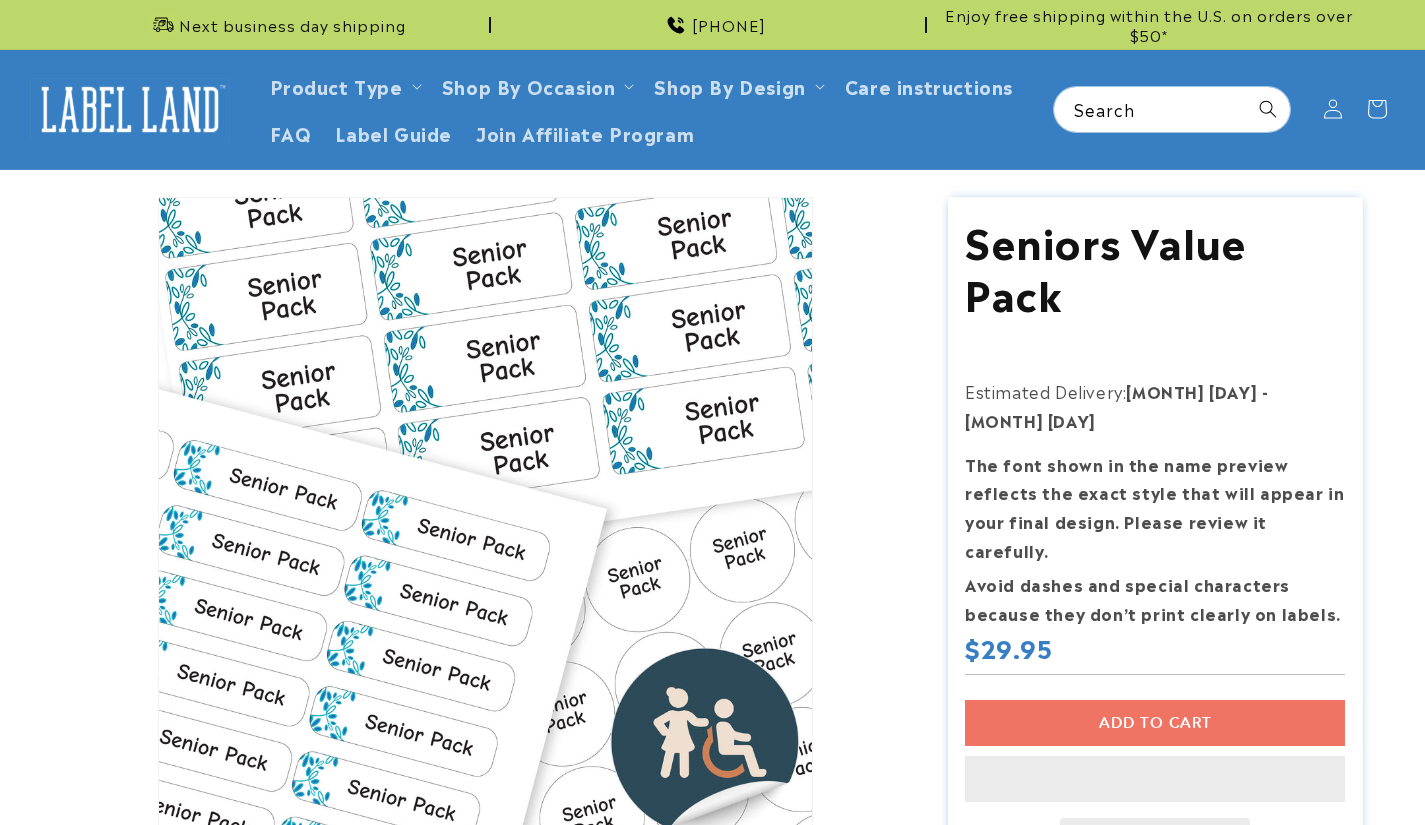 scroll, scrollTop: 0, scrollLeft: 0, axis: both 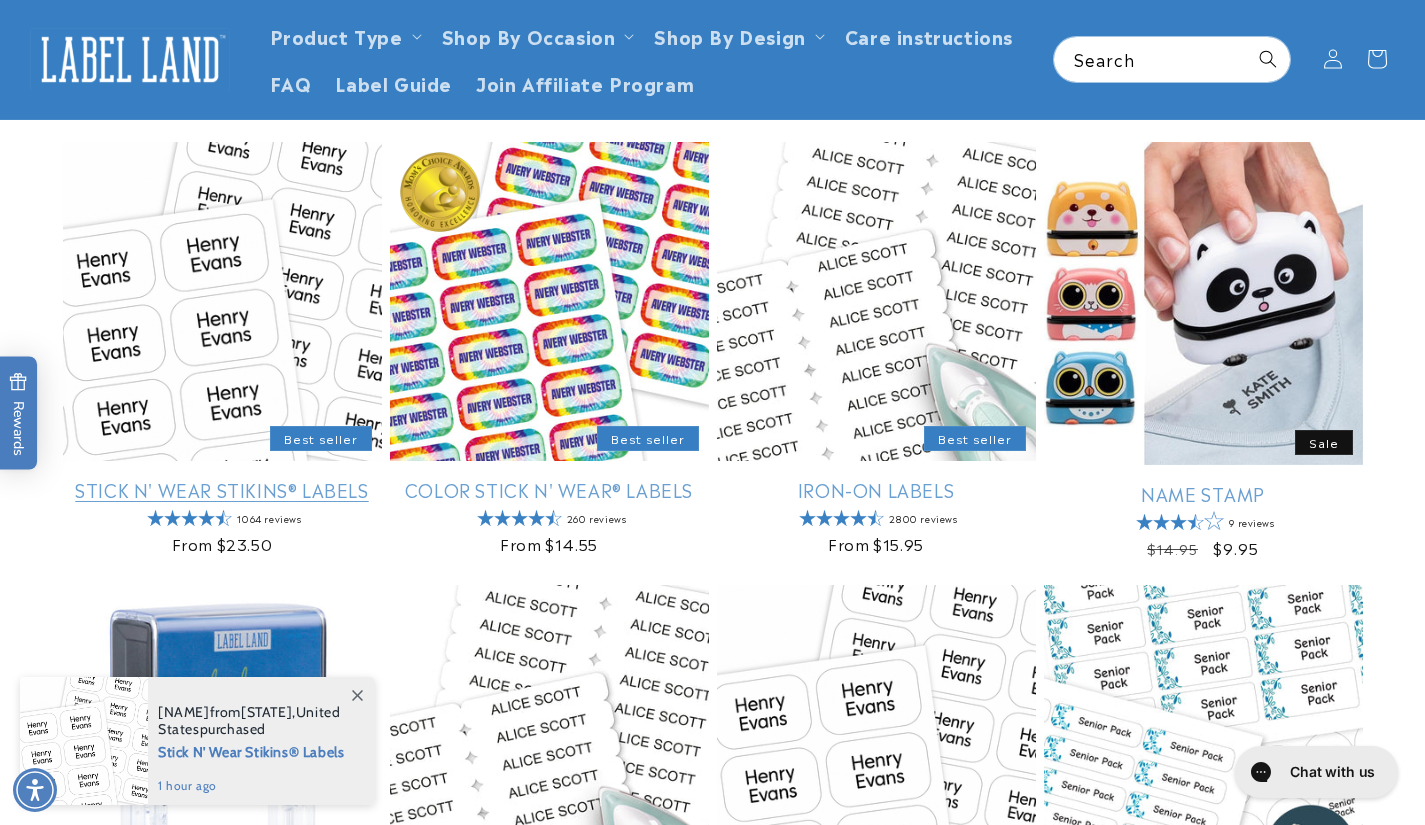 click on "Stick N' Wear Stikins® Labels" at bounding box center [222, 489] 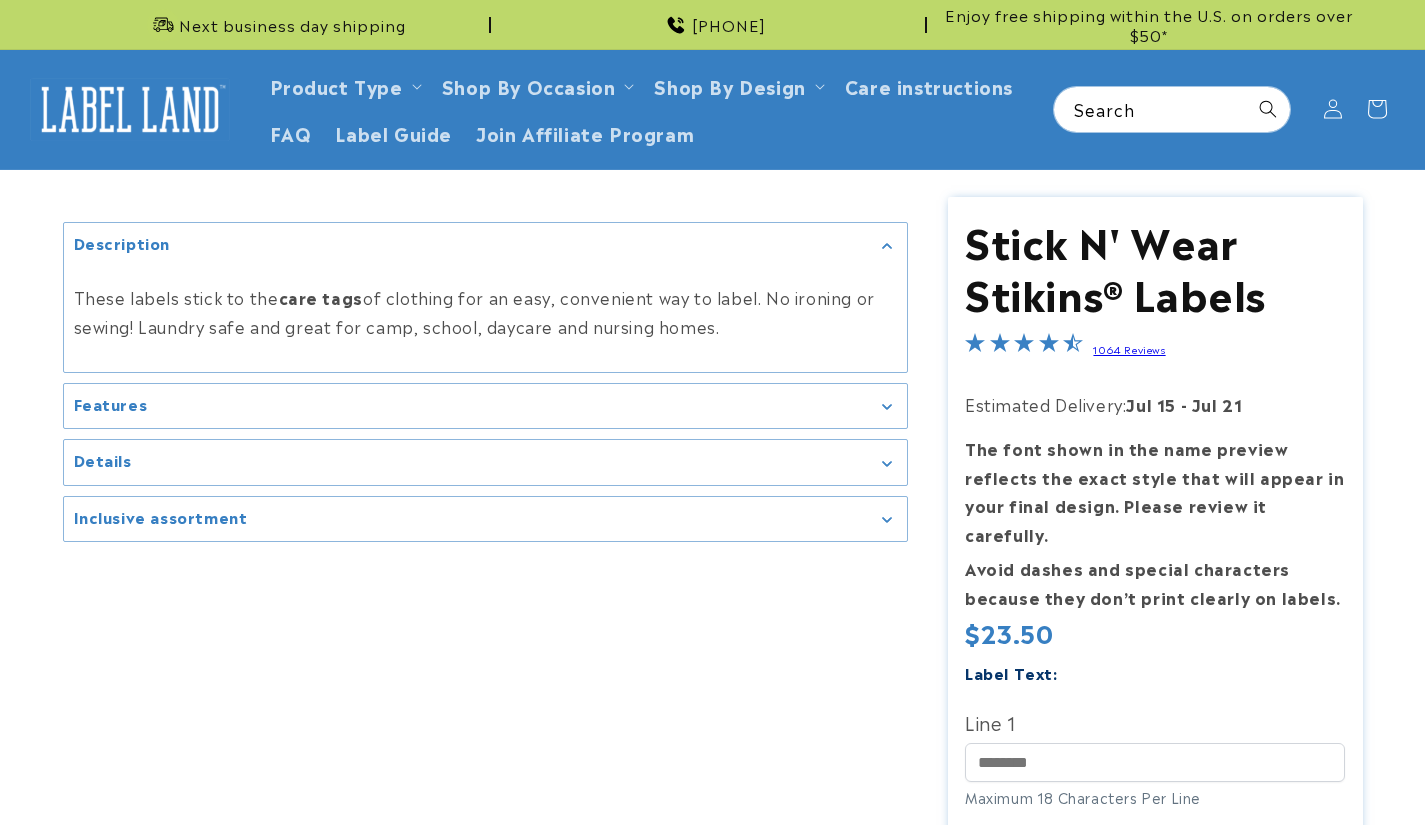 scroll, scrollTop: 0, scrollLeft: 0, axis: both 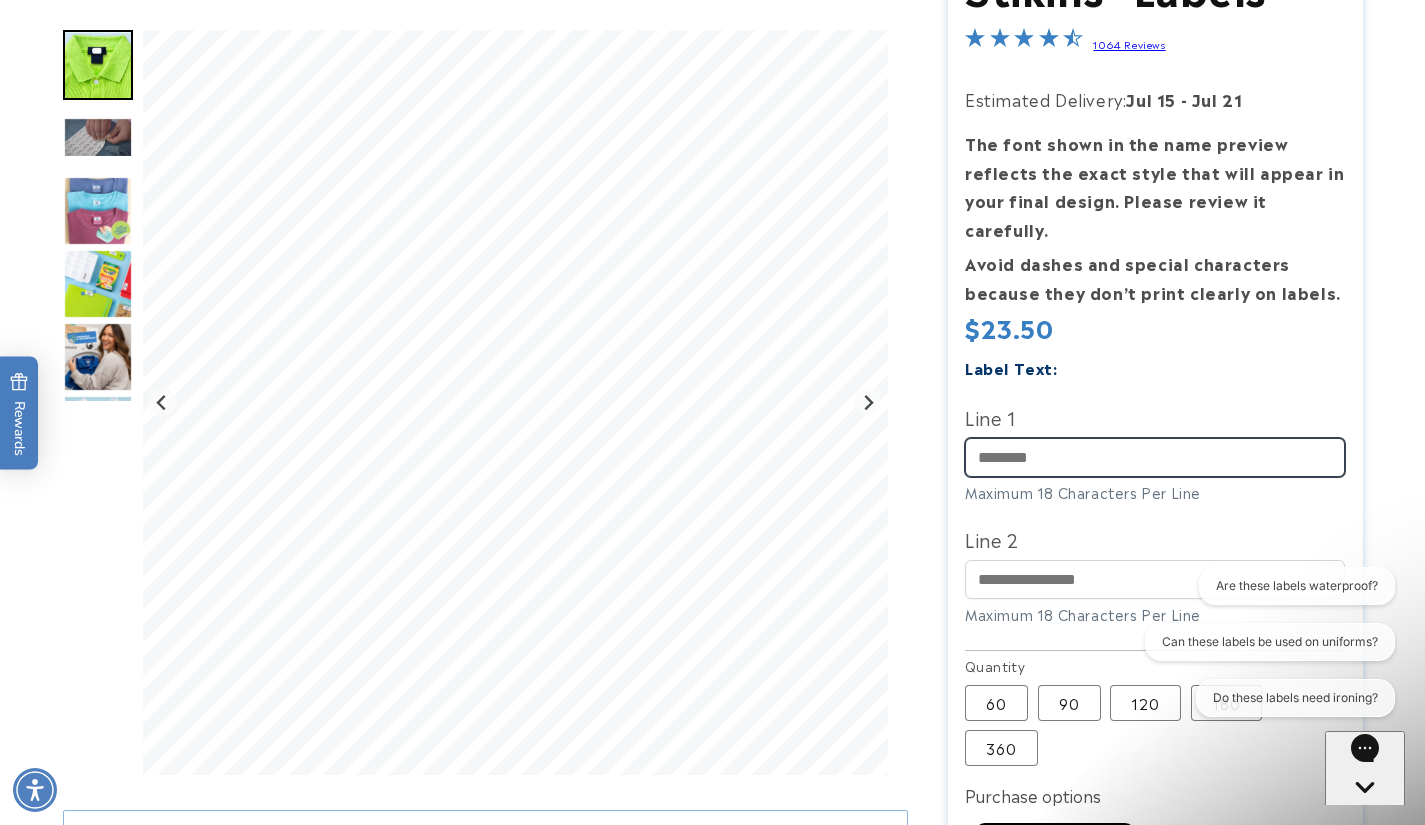 click on "Line 1" at bounding box center [1155, 457] 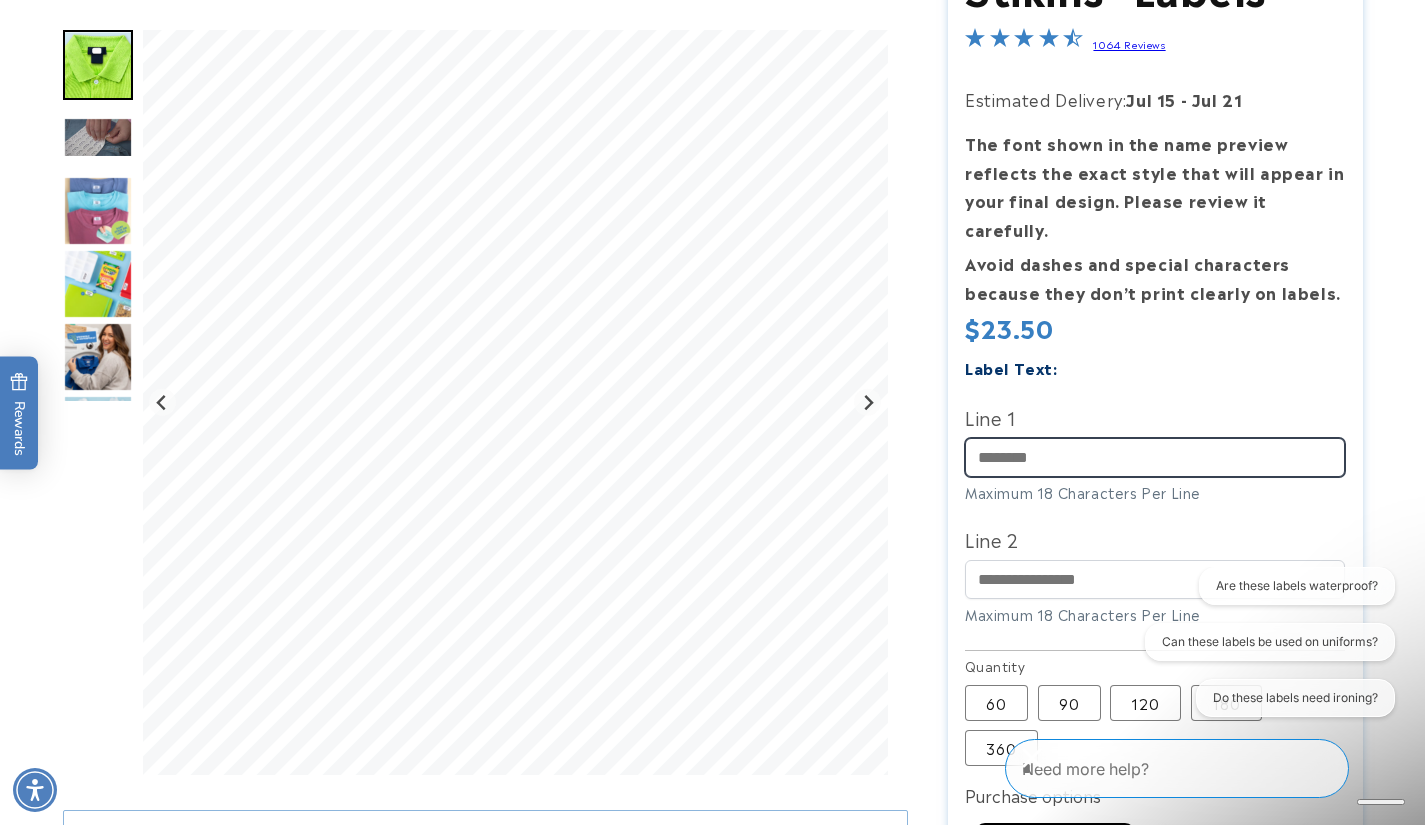click on "Line 1" at bounding box center (1155, 457) 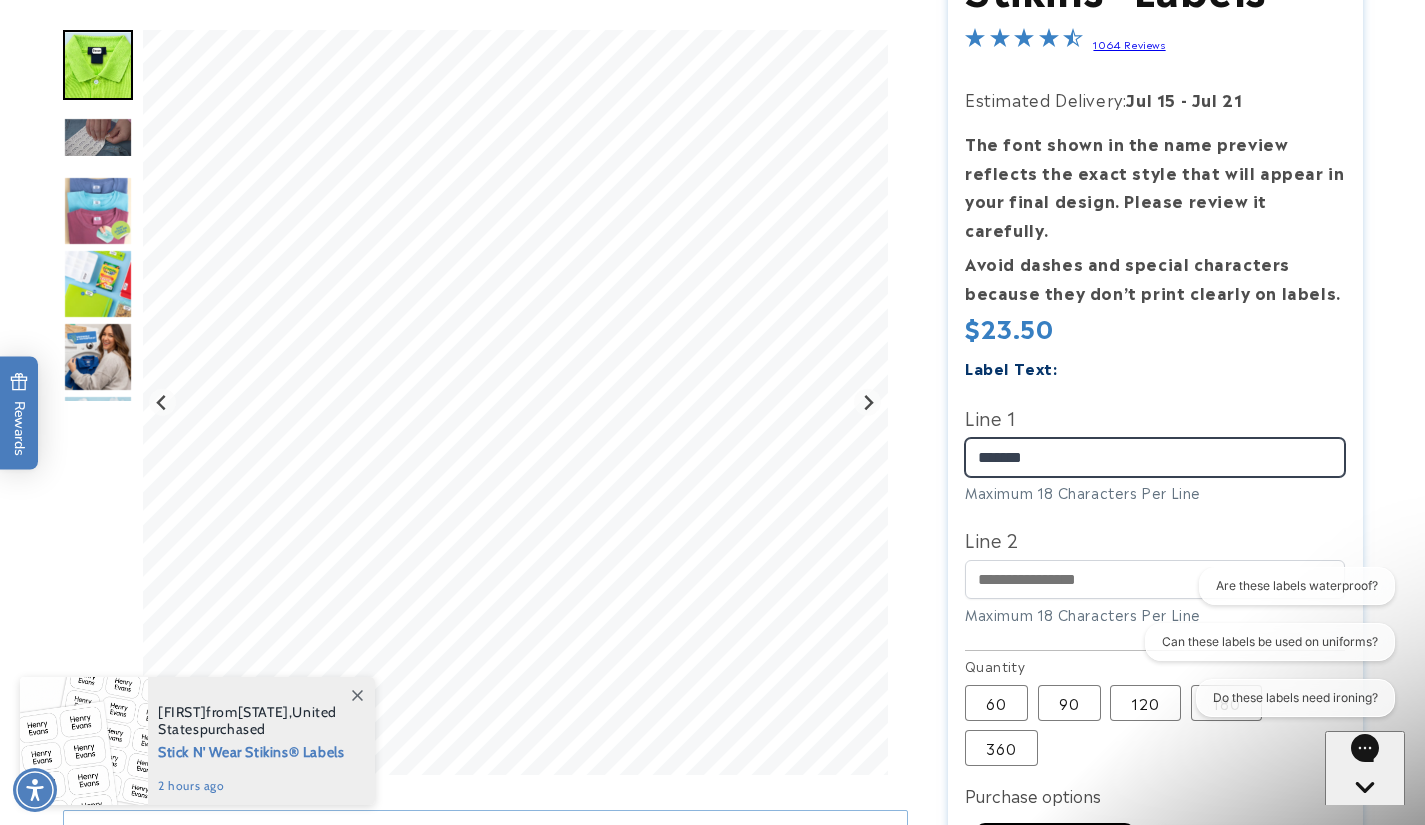 type on "*******" 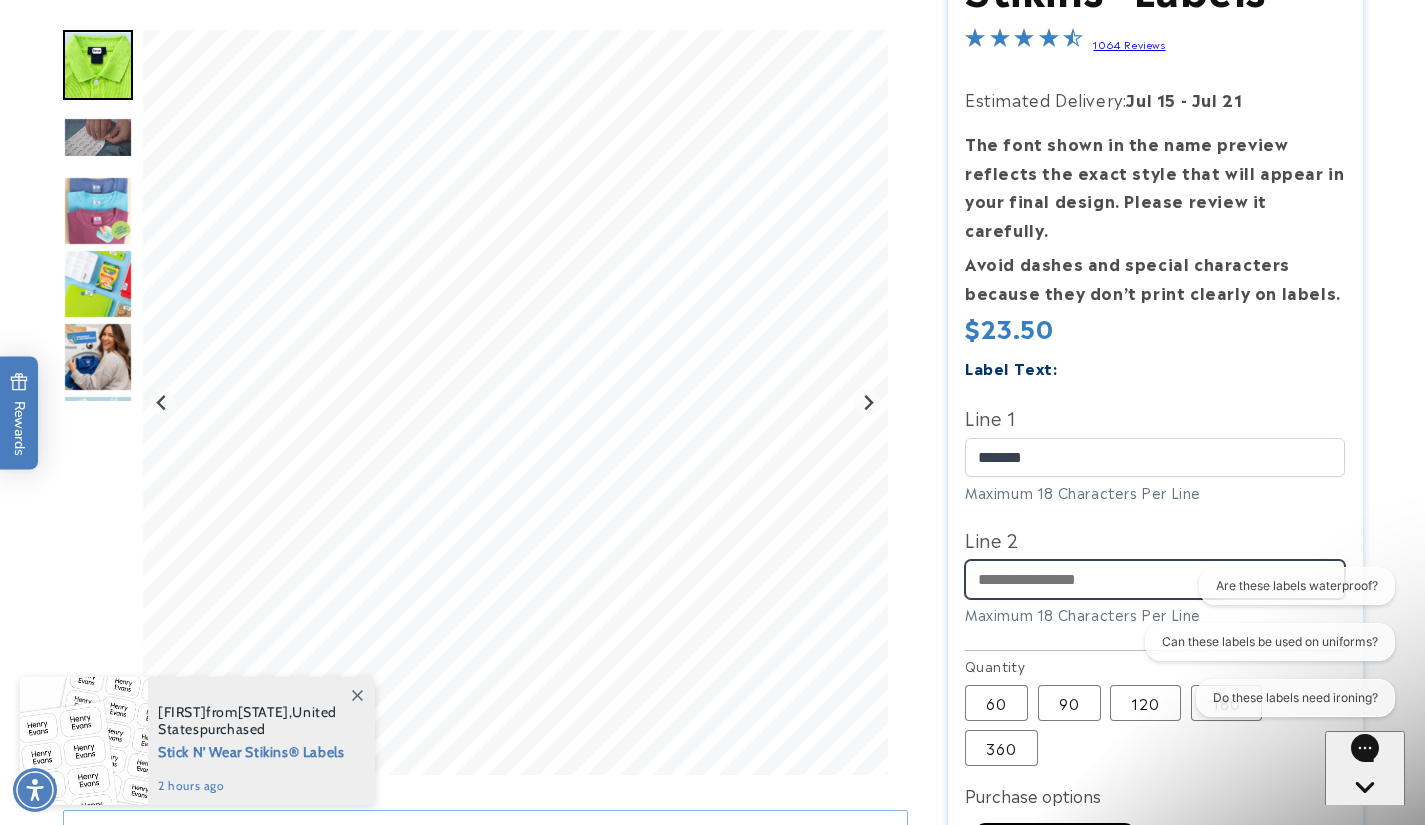 click on "Line 2" at bounding box center (1155, 579) 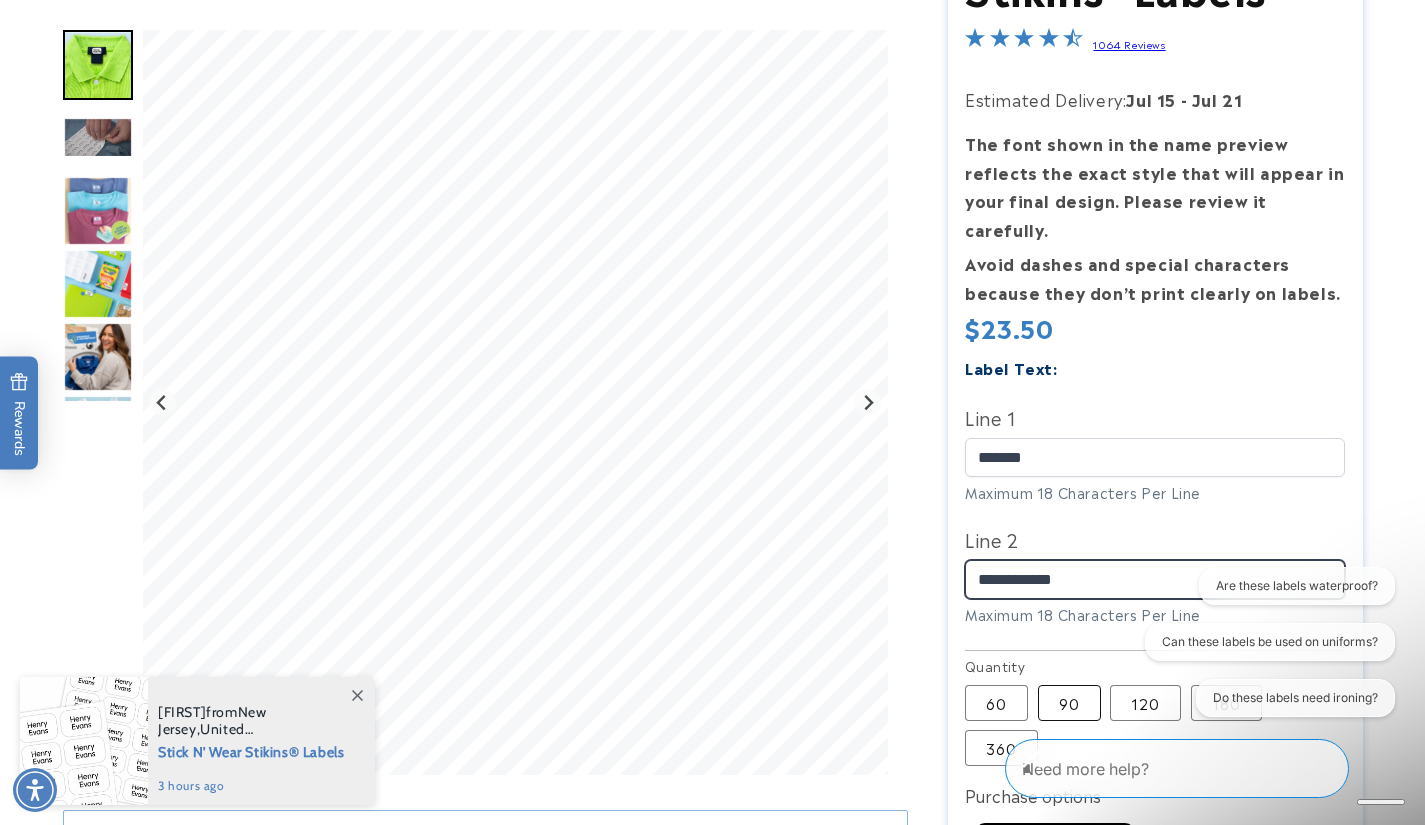 type on "**********" 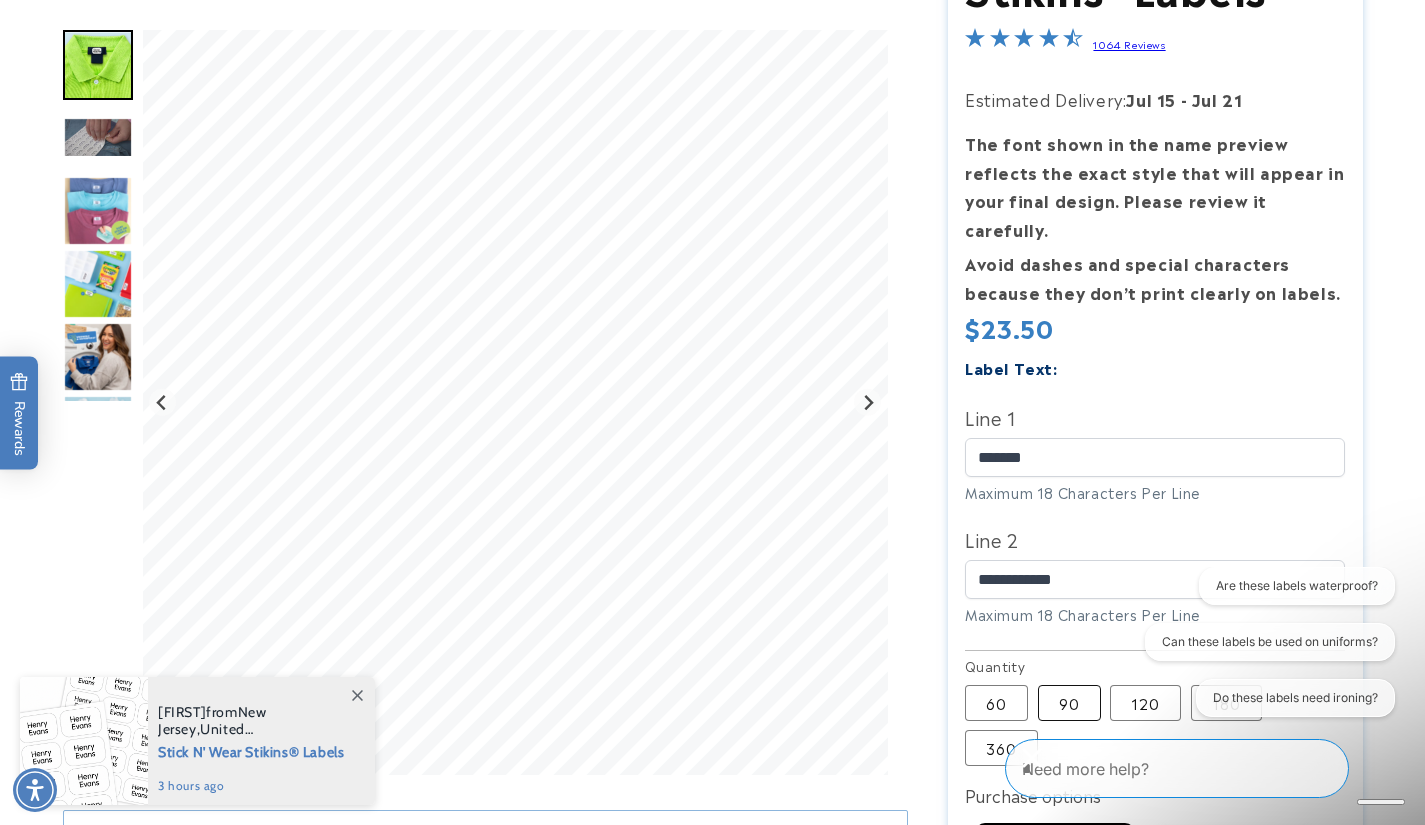 click on "90 Variant sold out or unavailable" at bounding box center (1069, 703) 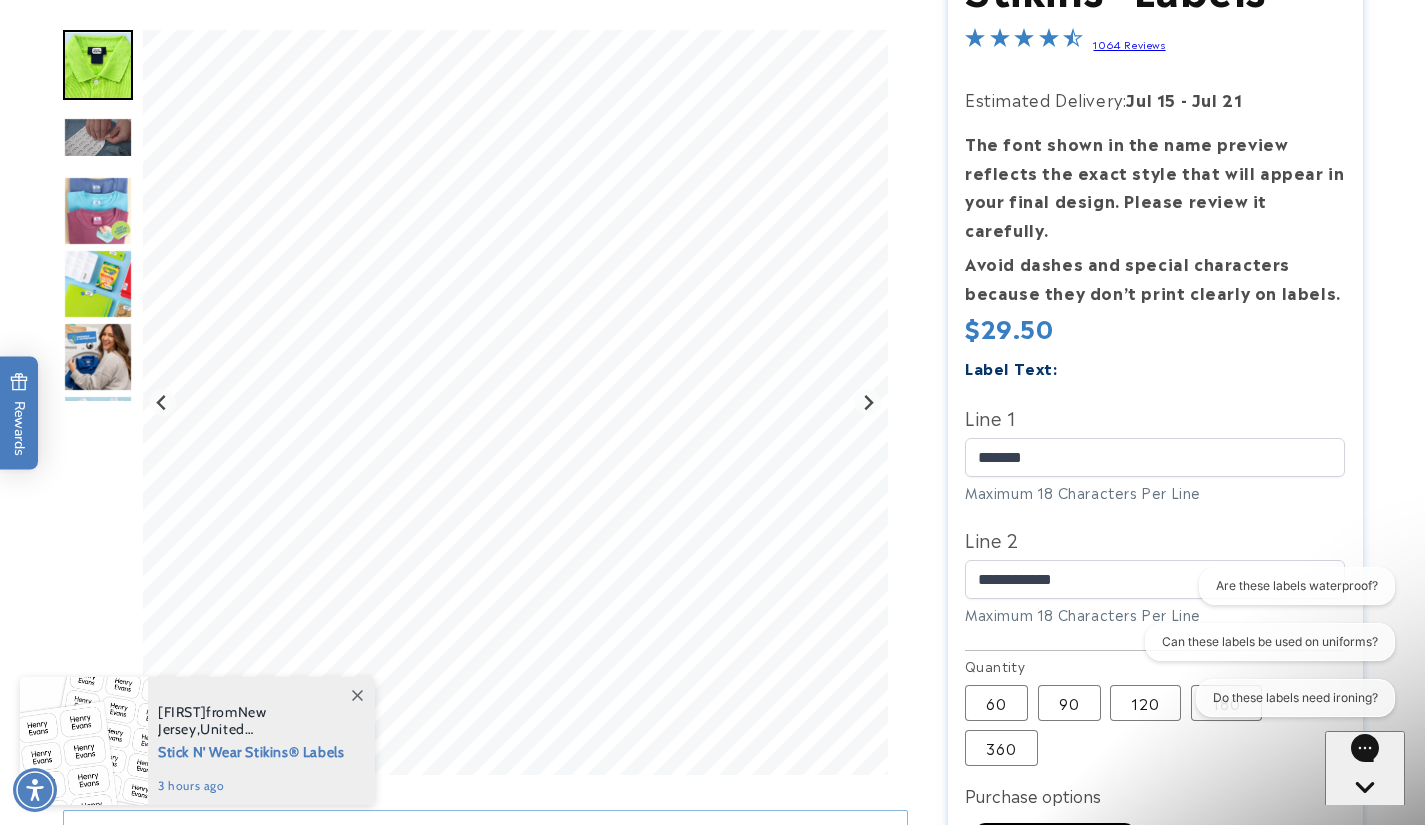 type 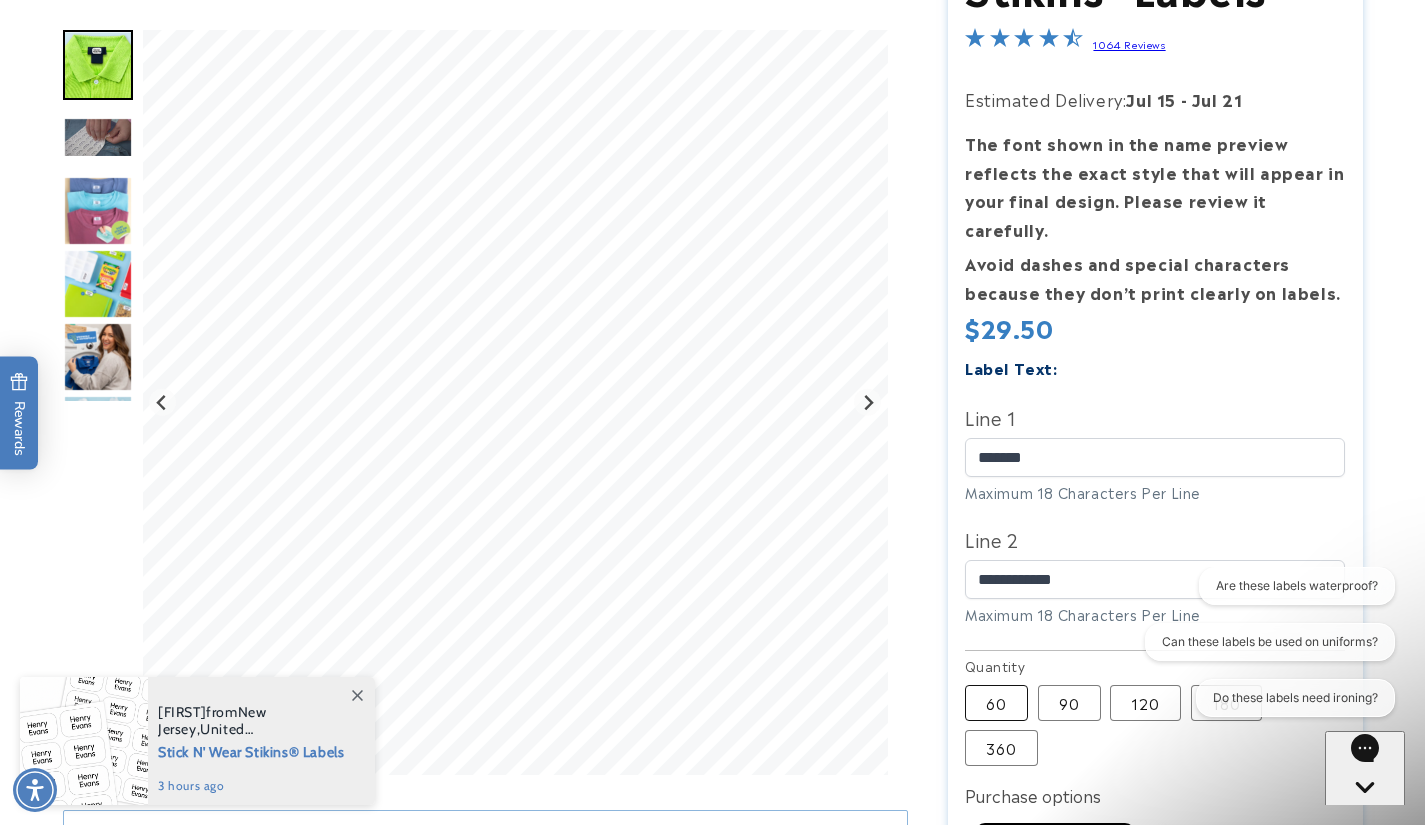 click on "60 Variant sold out or unavailable" at bounding box center (996, 703) 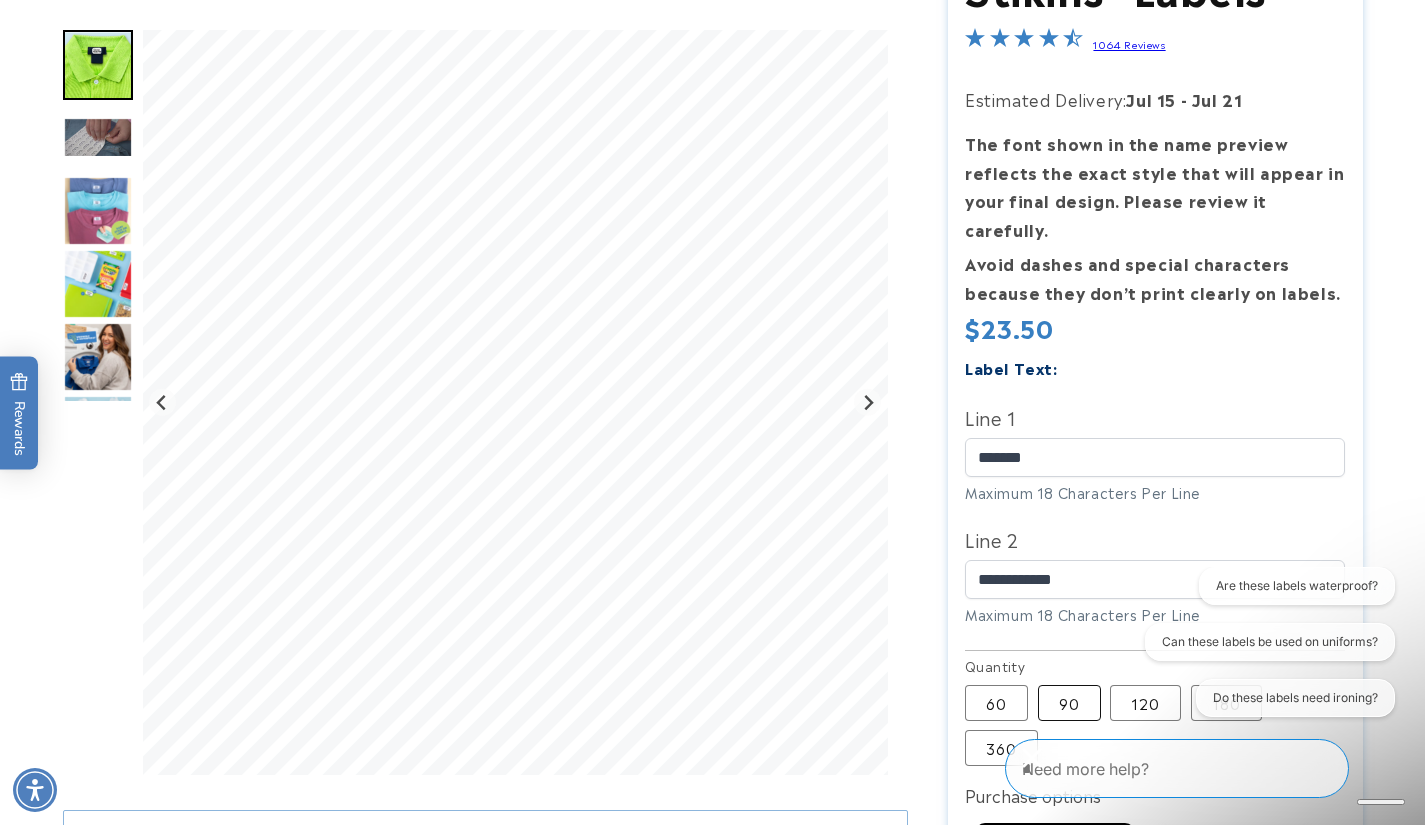 click on "90 Variant sold out or unavailable" at bounding box center [1069, 703] 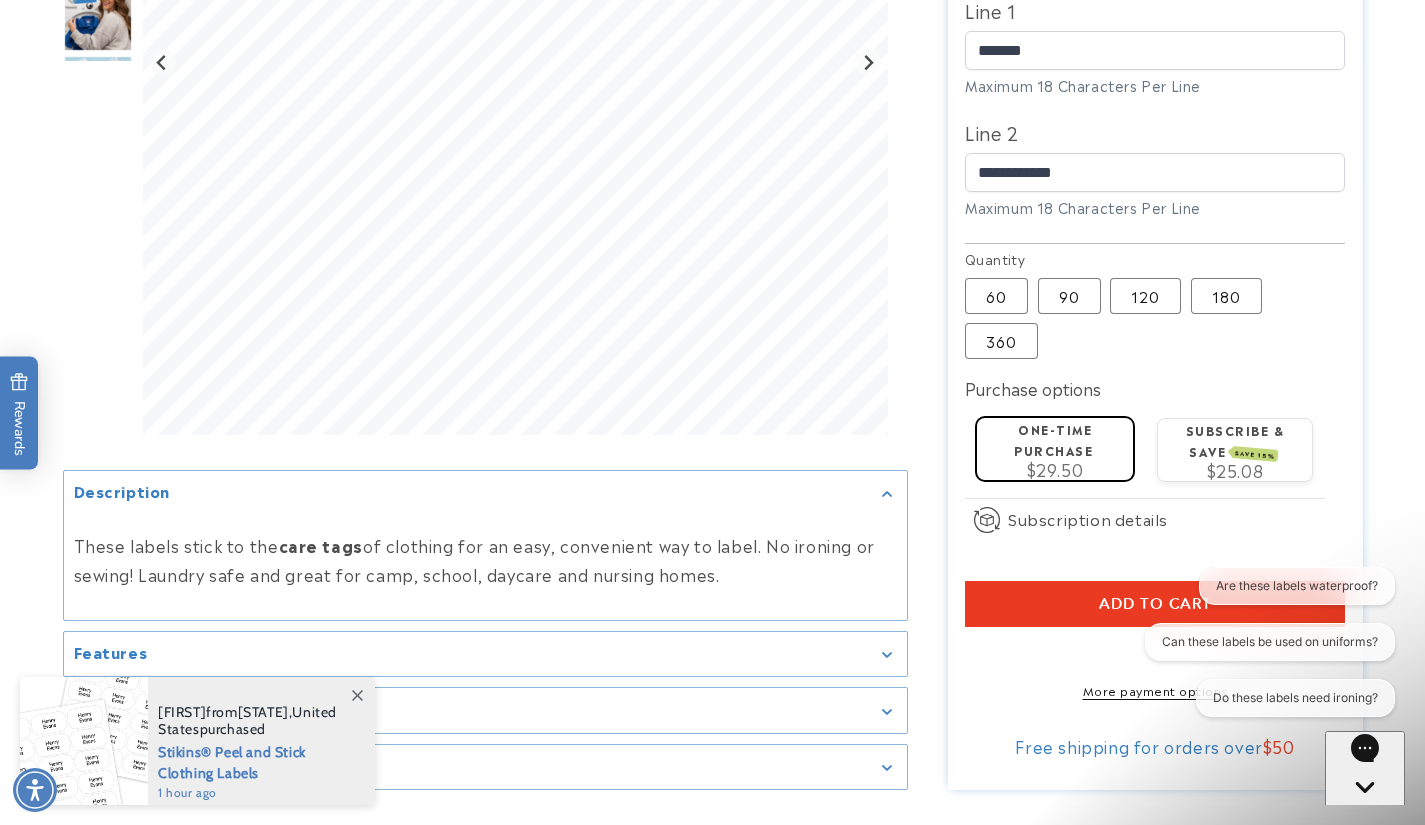 scroll, scrollTop: 714, scrollLeft: 0, axis: vertical 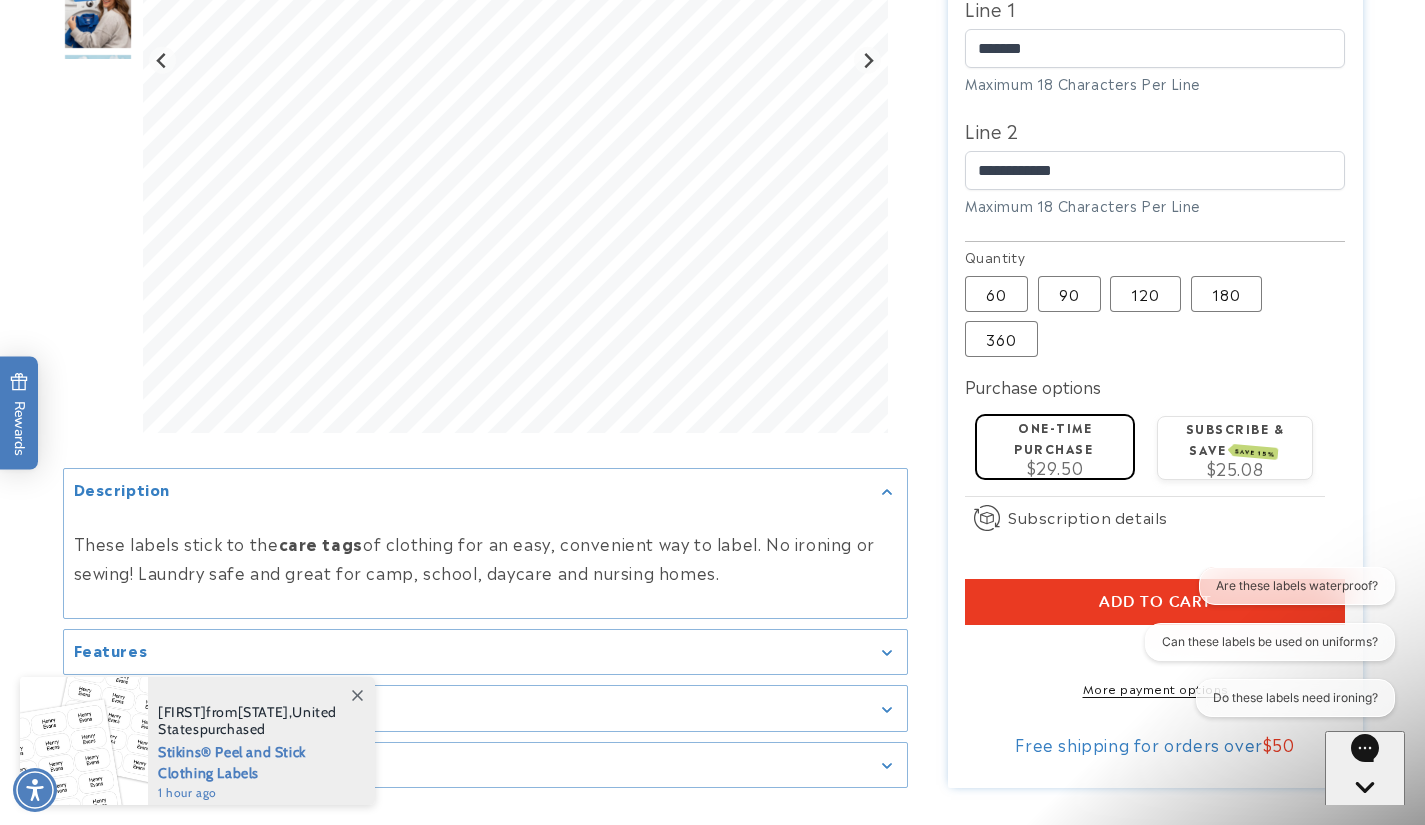 click on "Are these labels waterproof? Can these labels be used on uniforms? Do these labels need ironing?" at bounding box center (1260, 646) 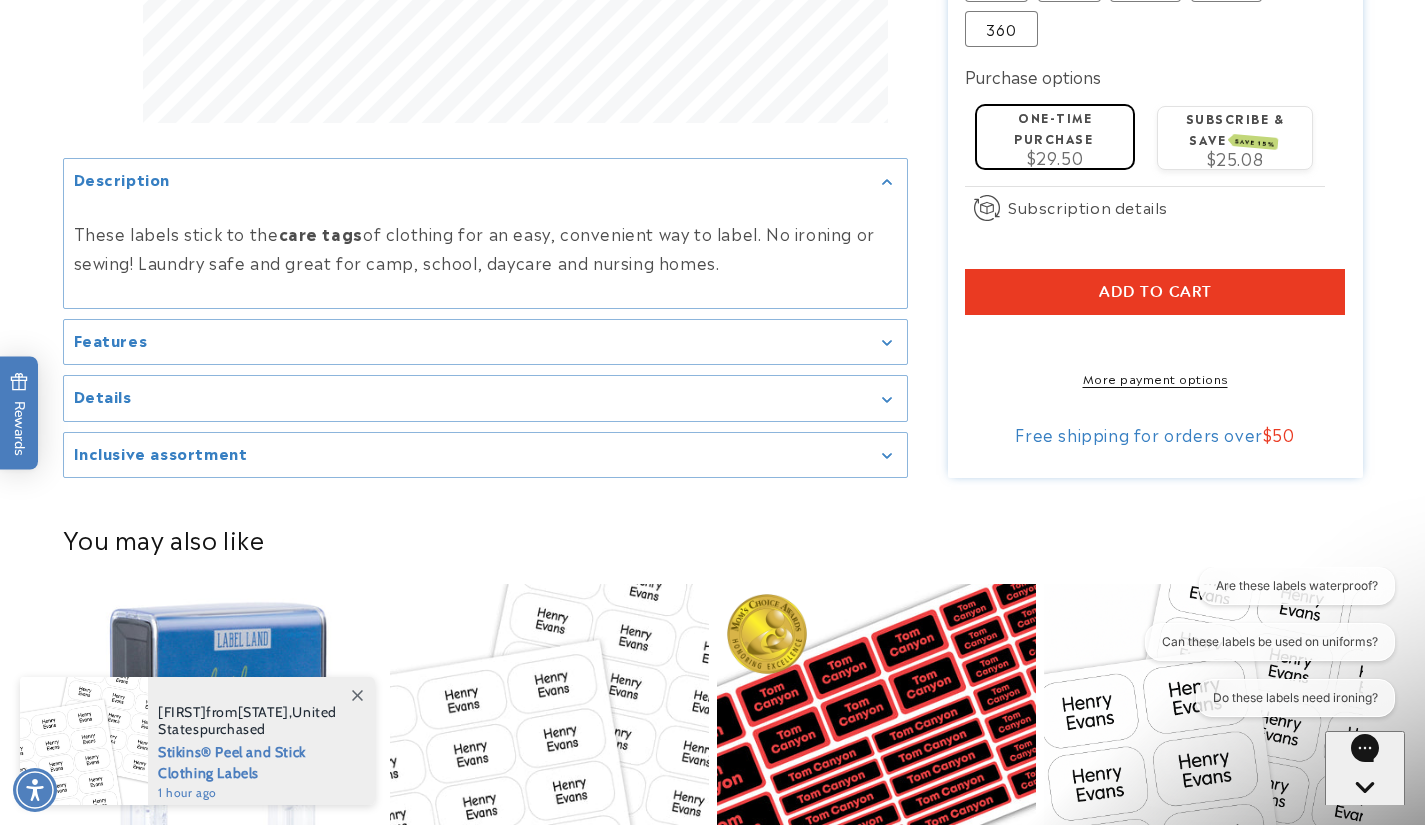 scroll, scrollTop: 1026, scrollLeft: 0, axis: vertical 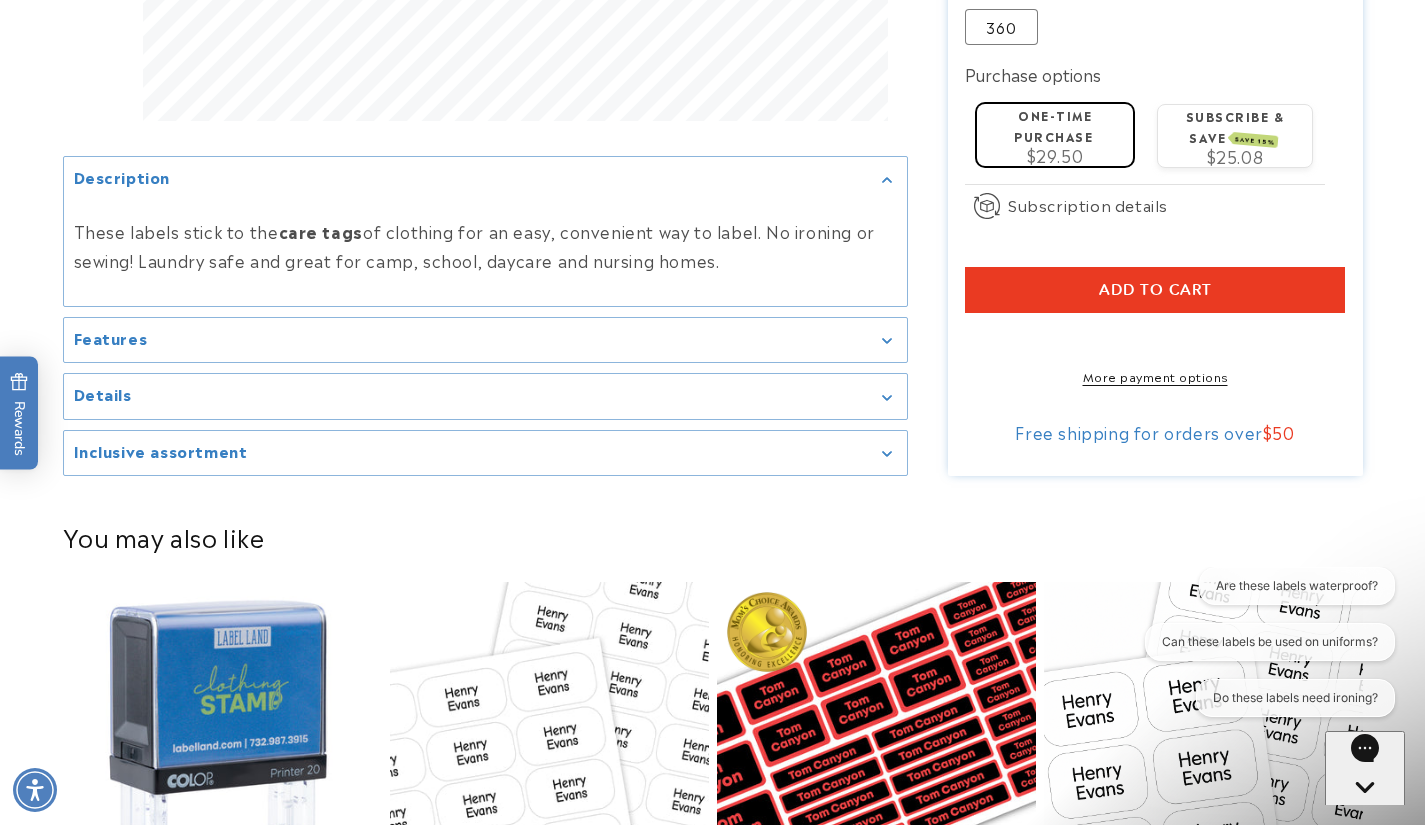click on "Add to cart" at bounding box center (1155, 290) 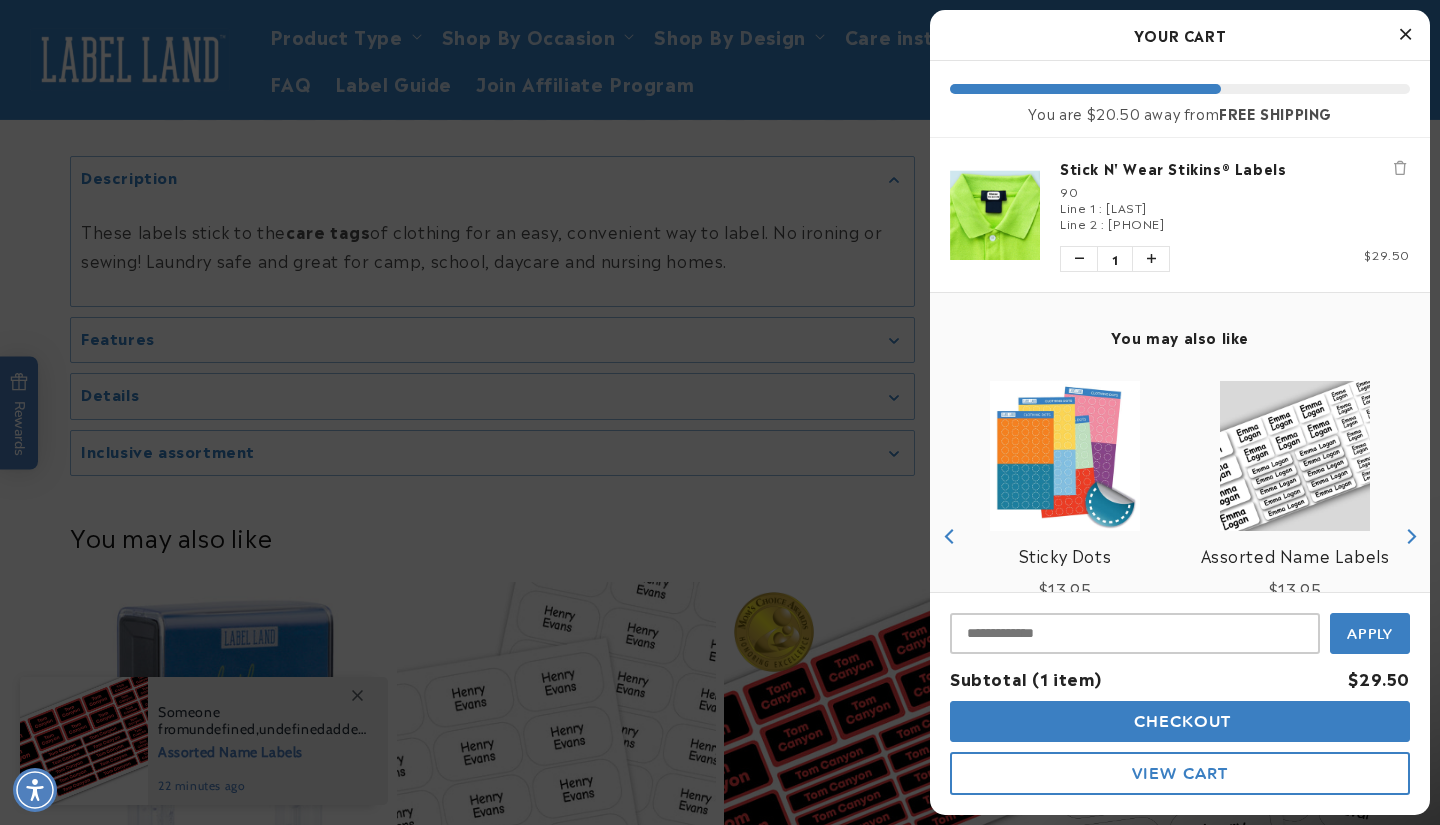 click at bounding box center (720, 412) 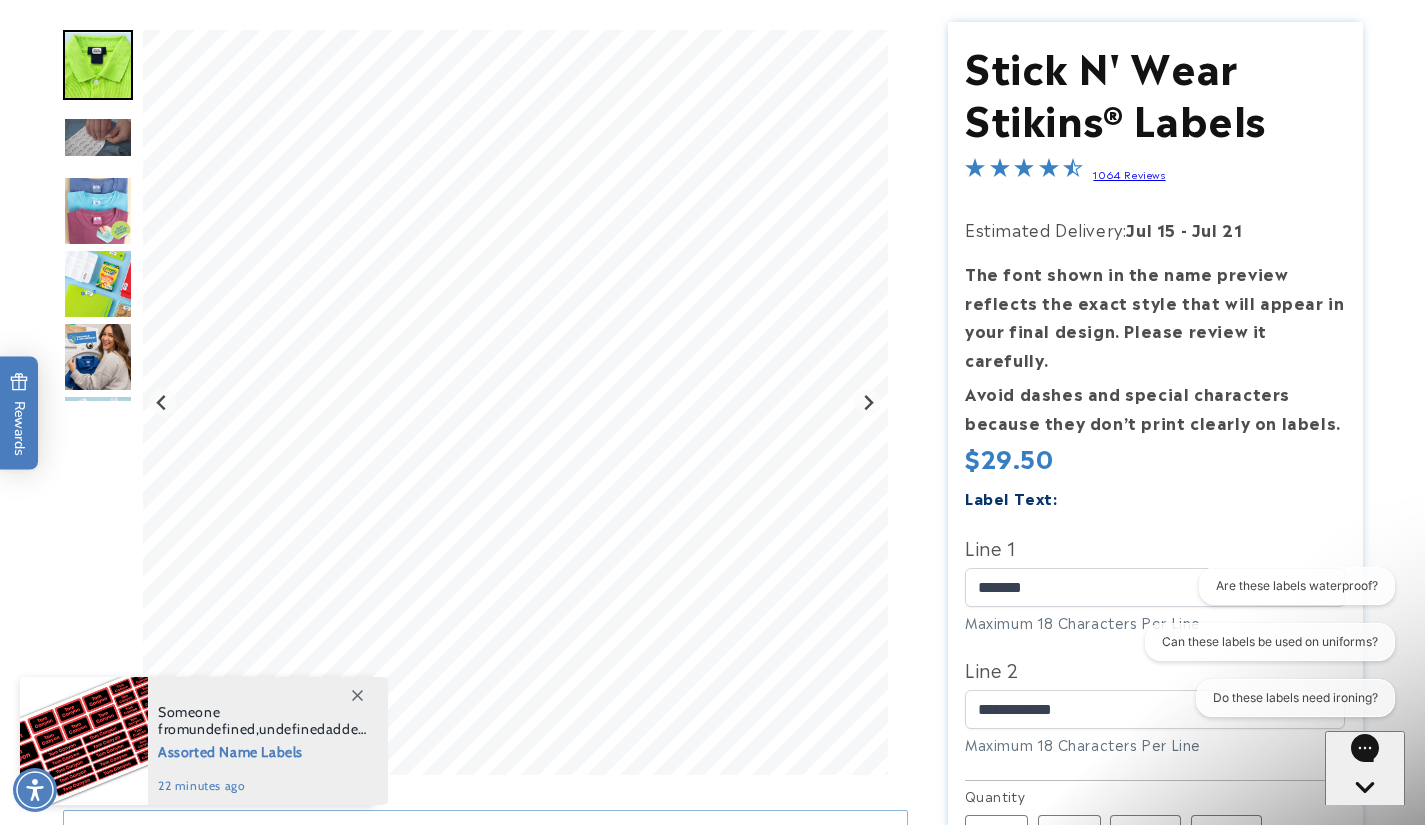 scroll, scrollTop: 217, scrollLeft: 0, axis: vertical 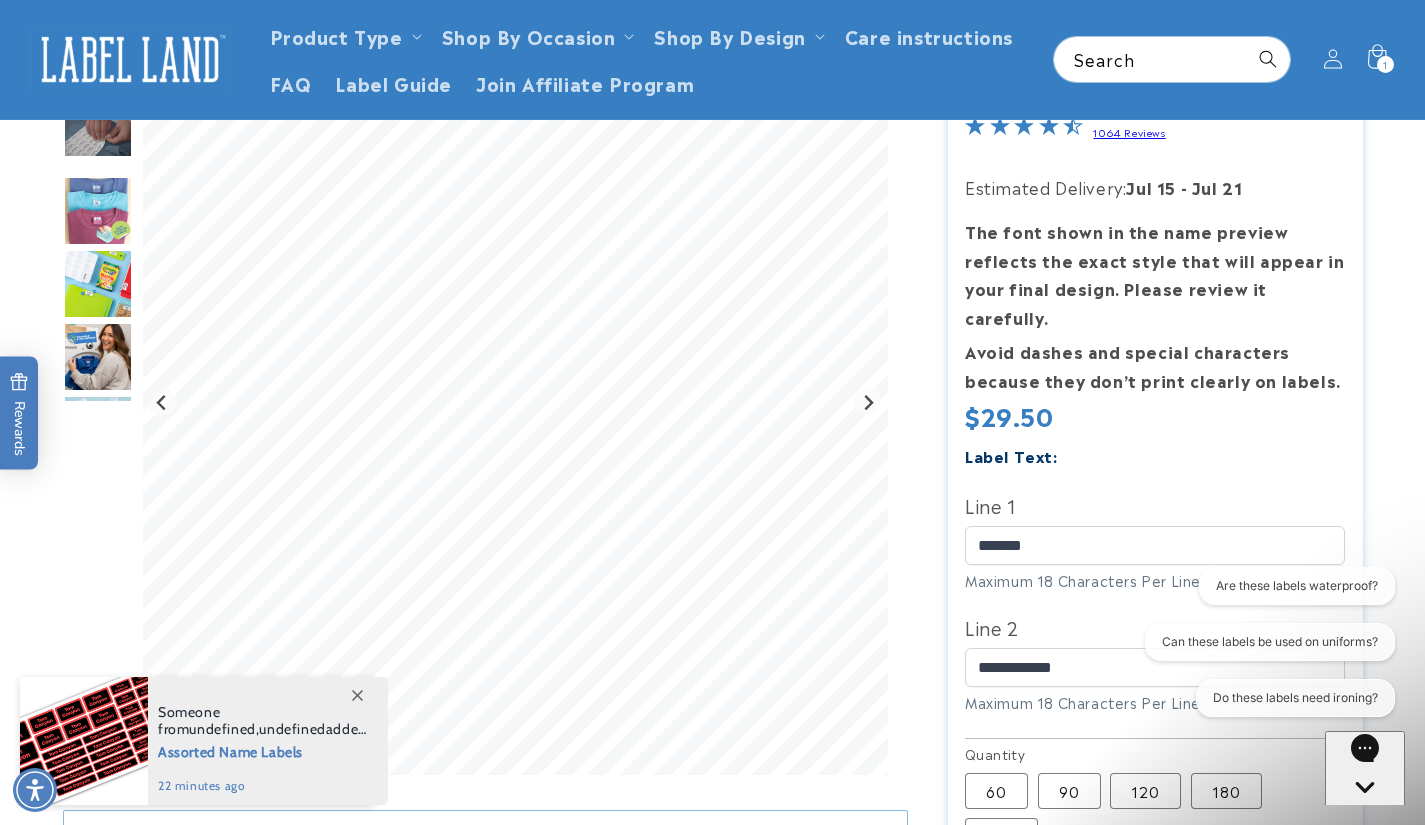 click on "Are these labels waterproof? Can these labels be used on uniforms? Do these labels need ironing?" at bounding box center [1260, 646] 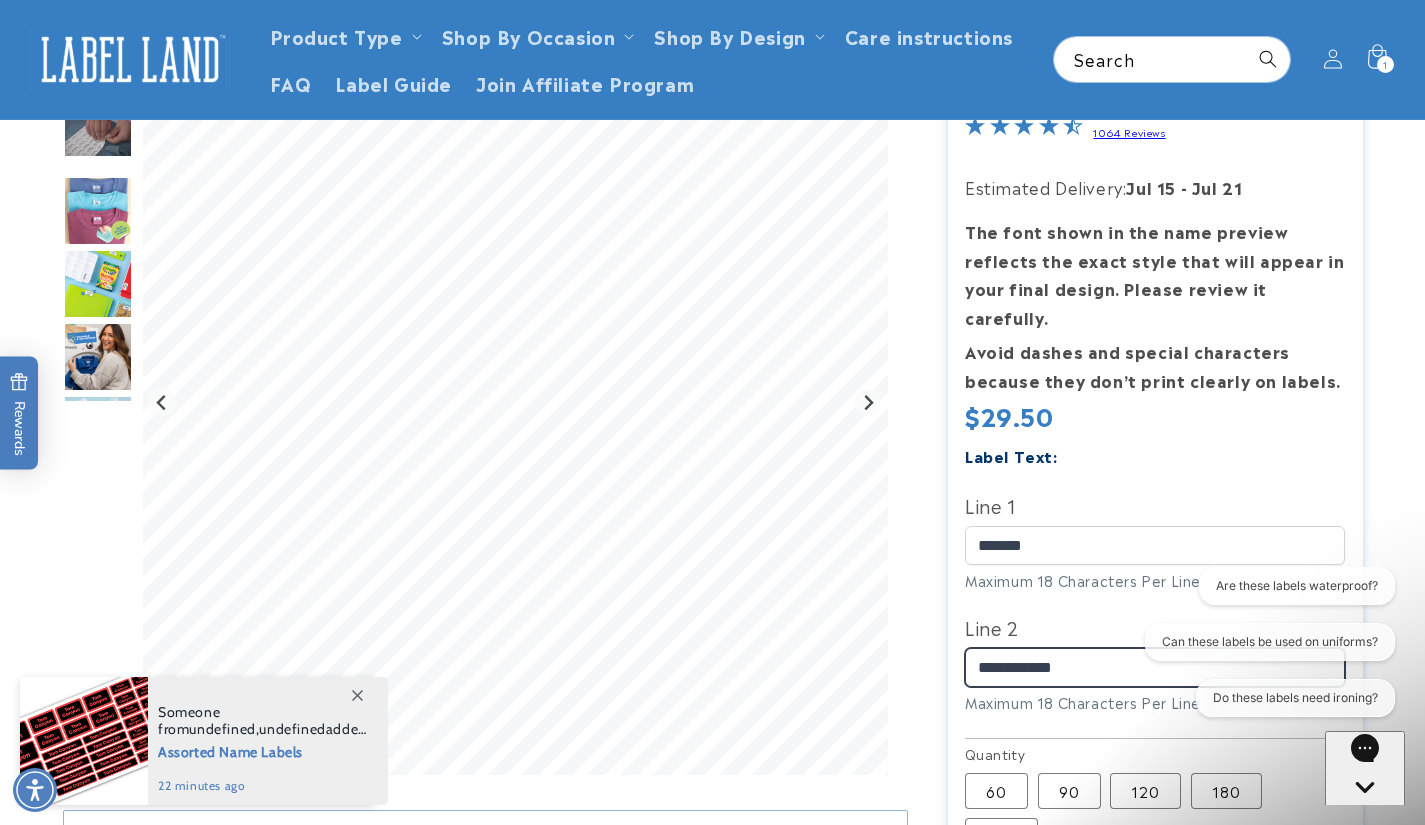 click on "**********" at bounding box center [1155, 667] 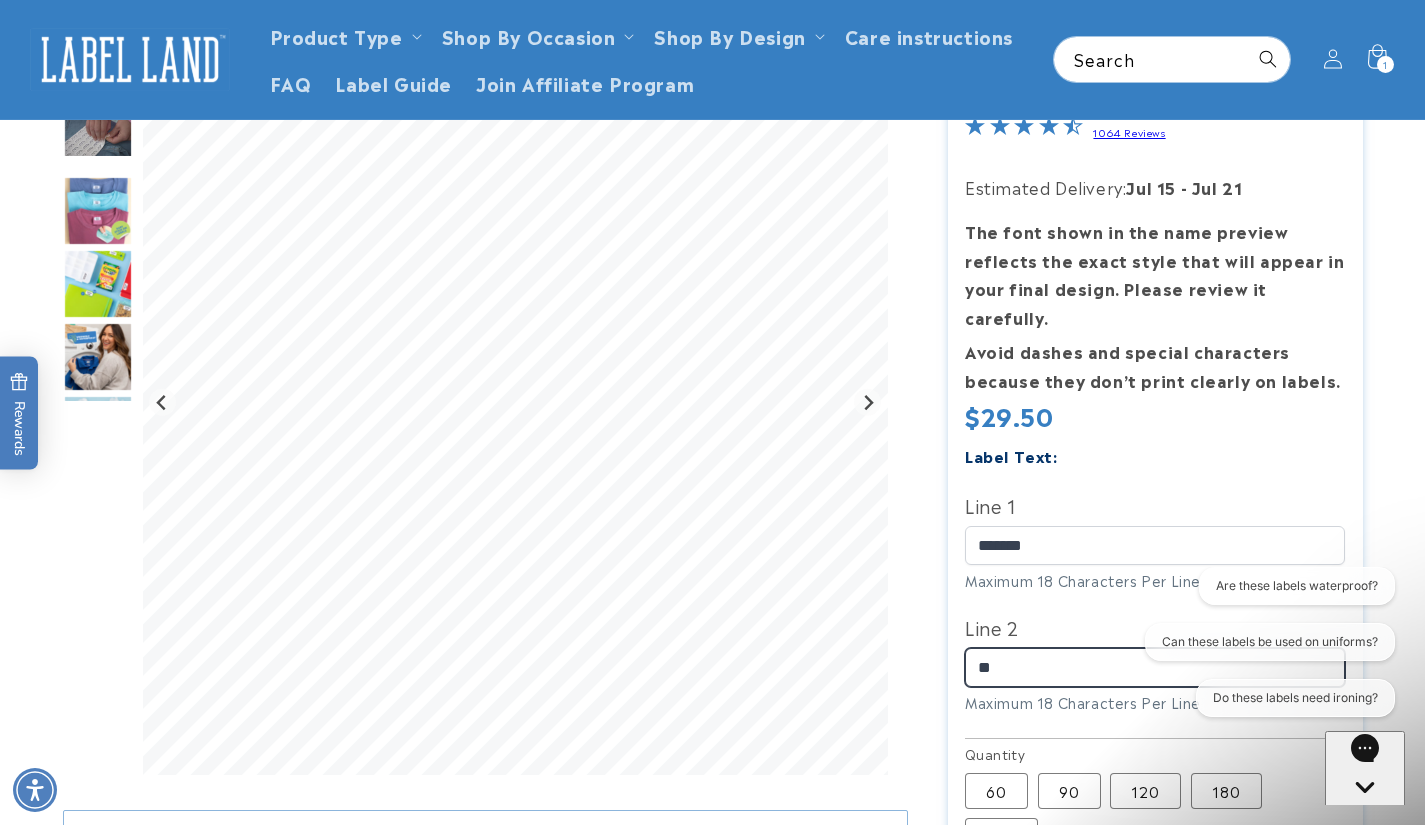type on "*" 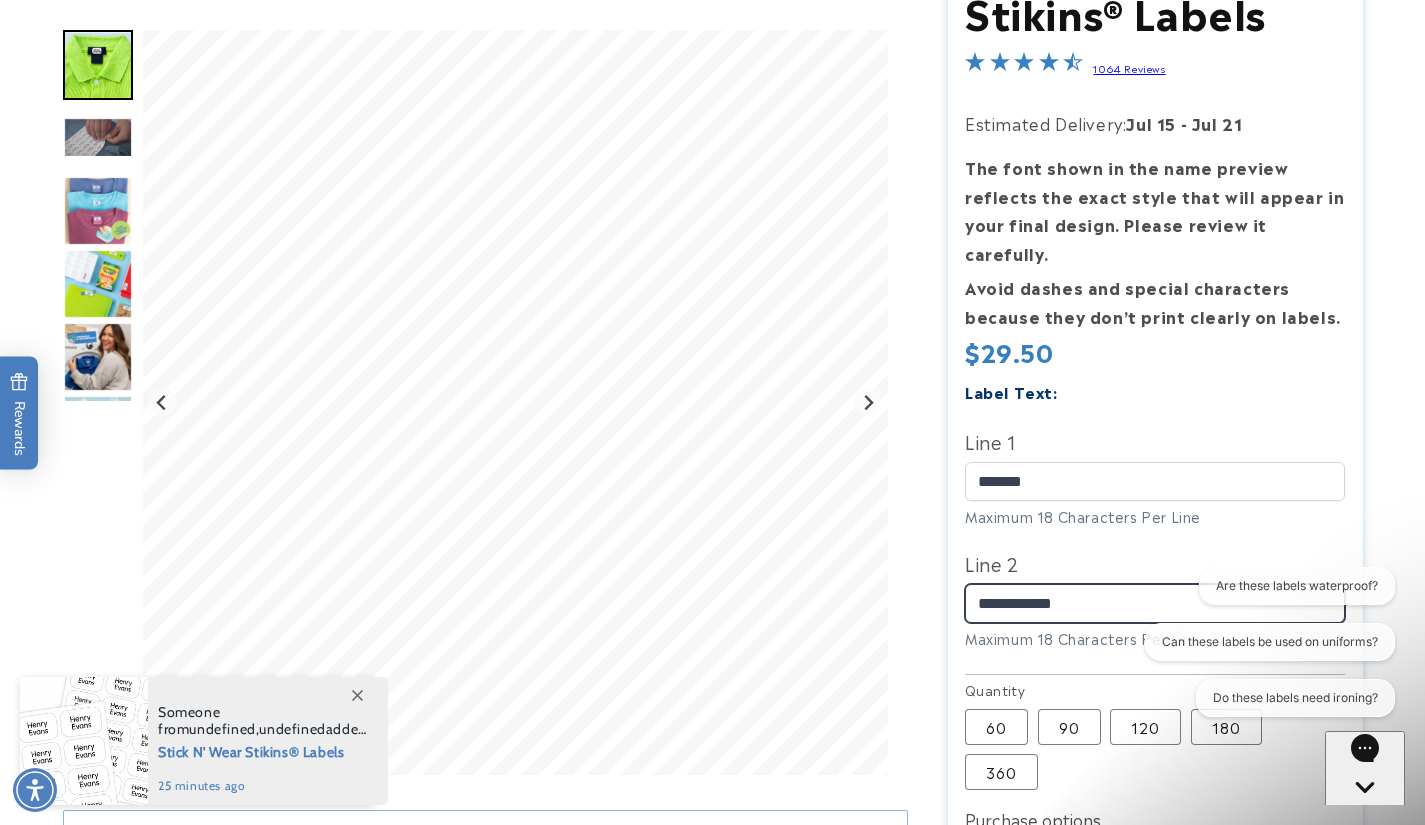 scroll, scrollTop: 313, scrollLeft: 0, axis: vertical 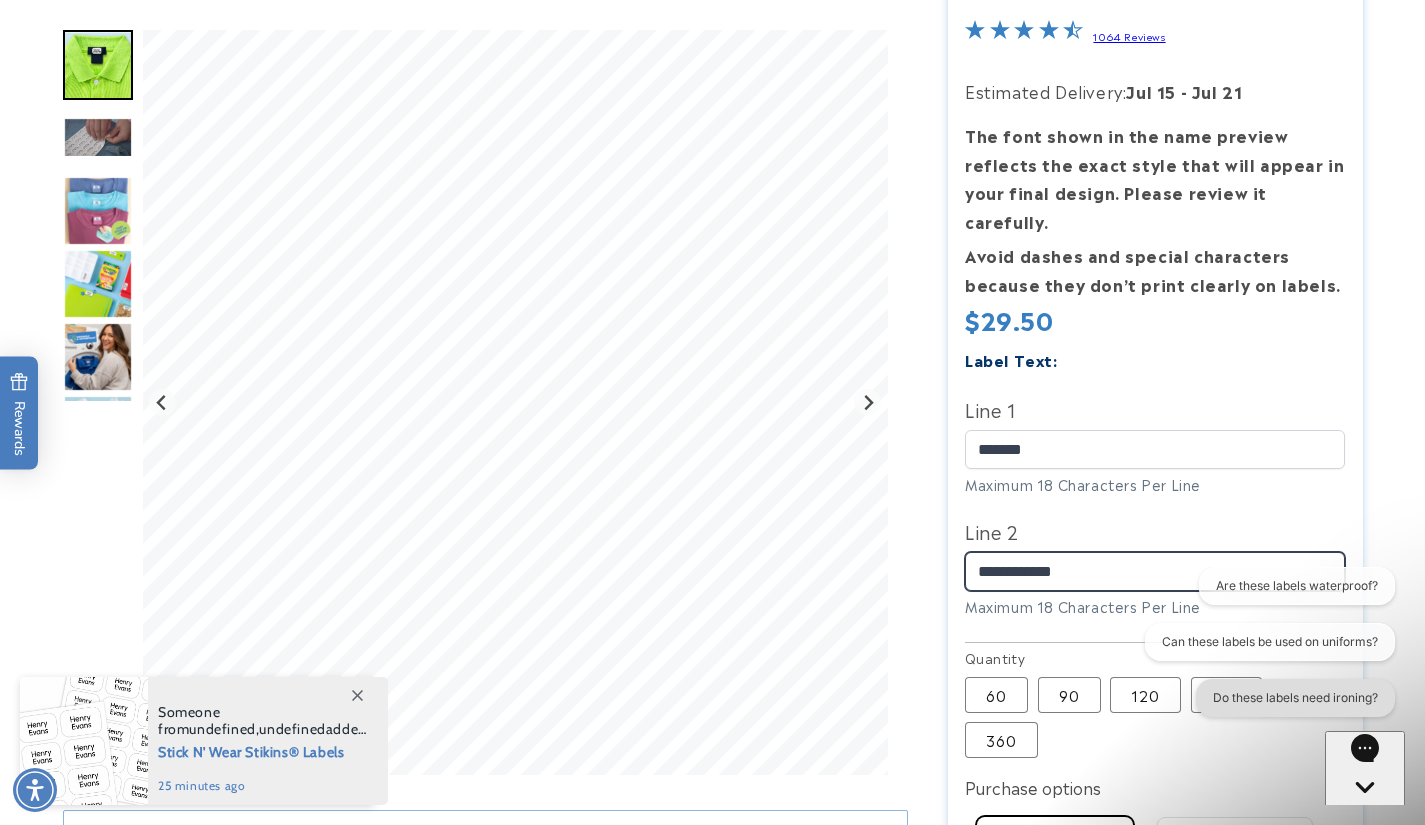 type on "**********" 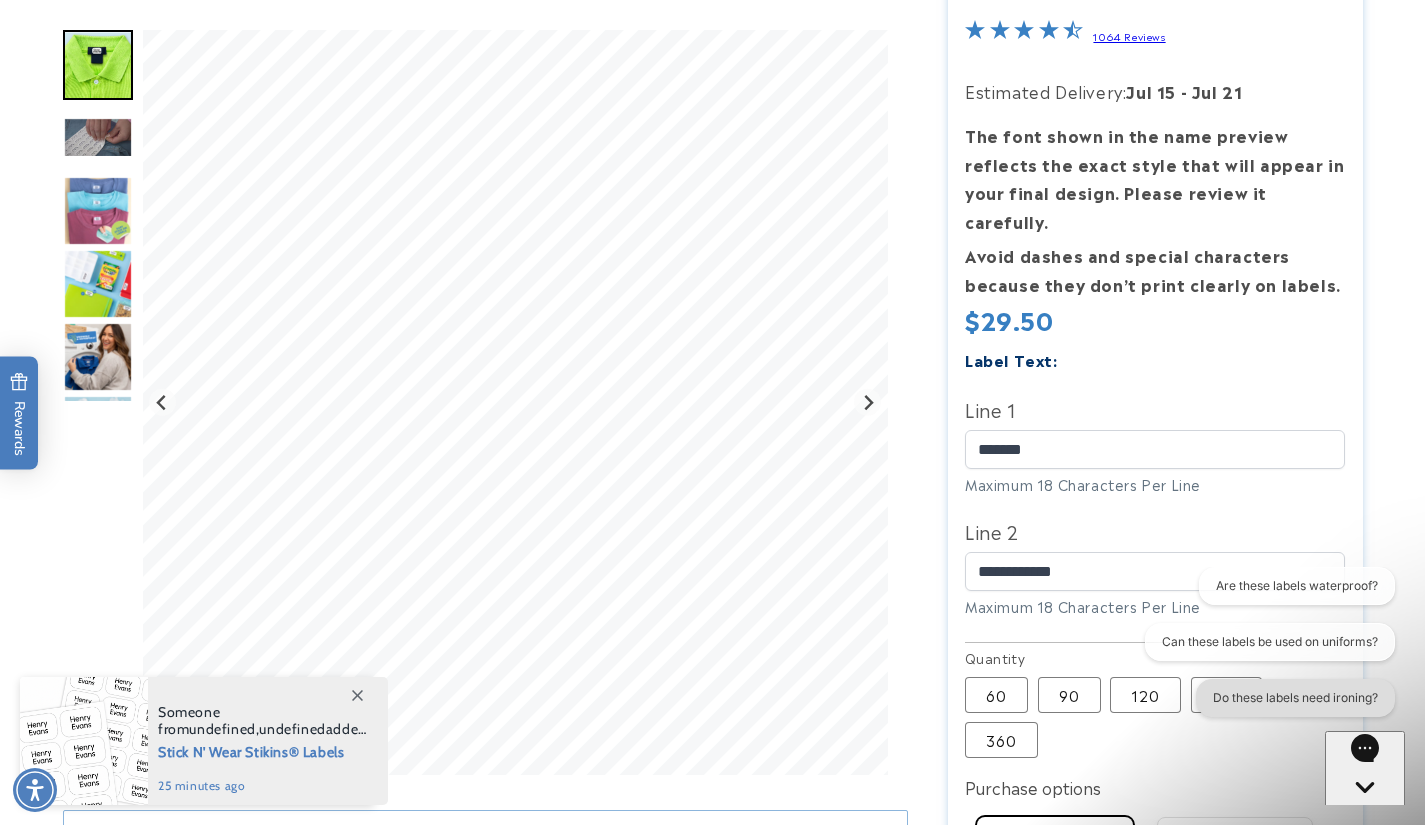 click on "Do these labels need ironing?" at bounding box center (1295, 698) 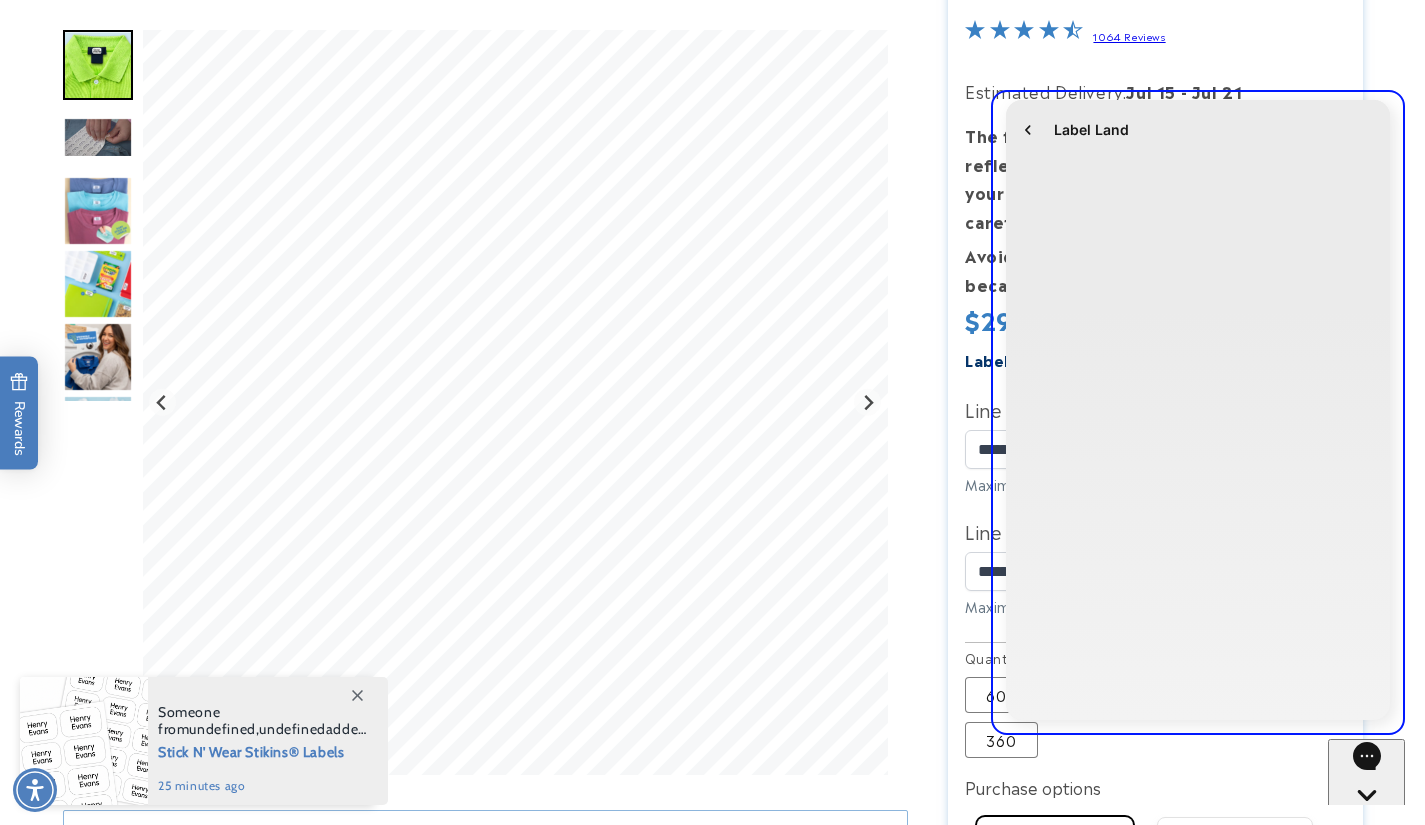 scroll, scrollTop: 0, scrollLeft: 0, axis: both 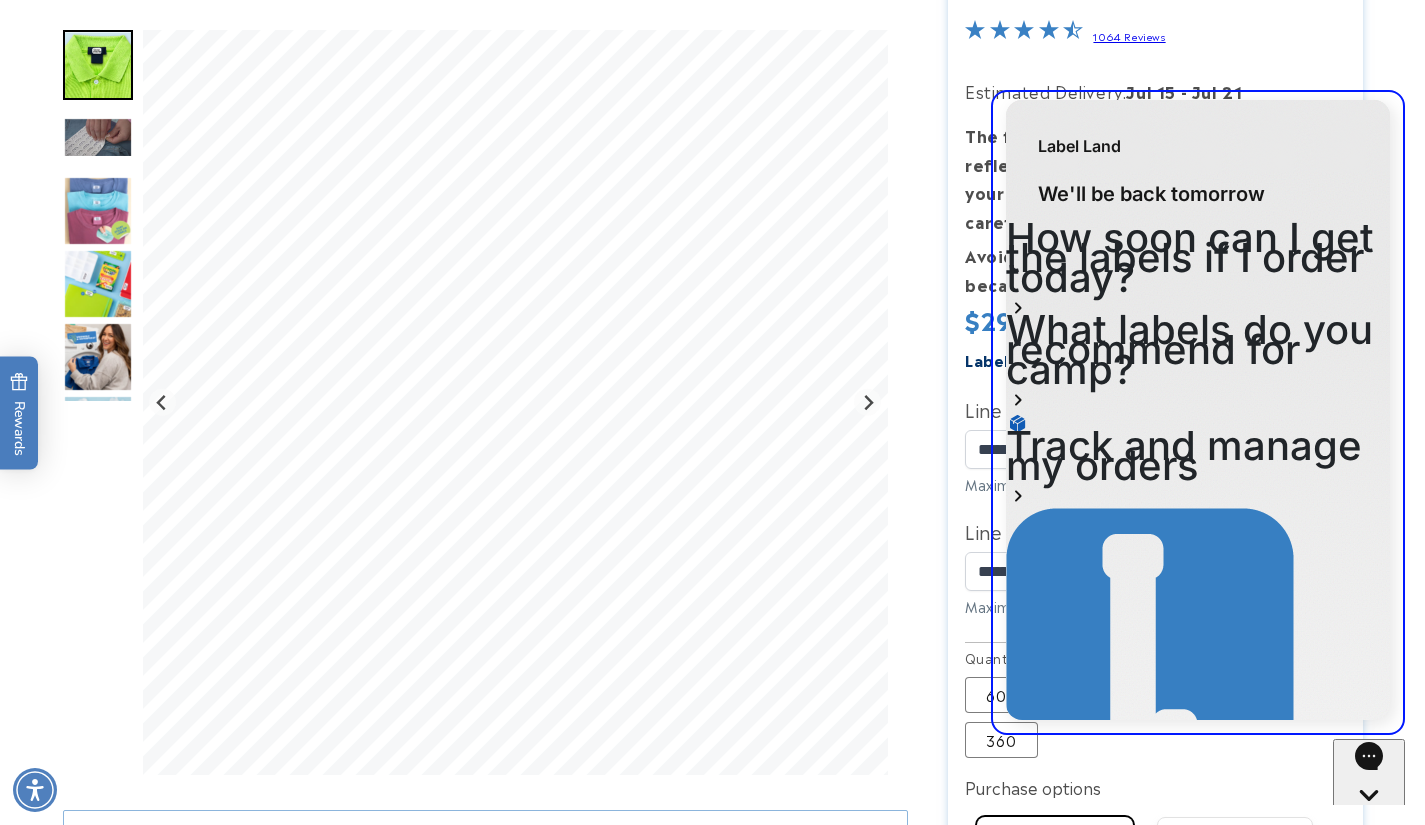 click at bounding box center (713, 536) 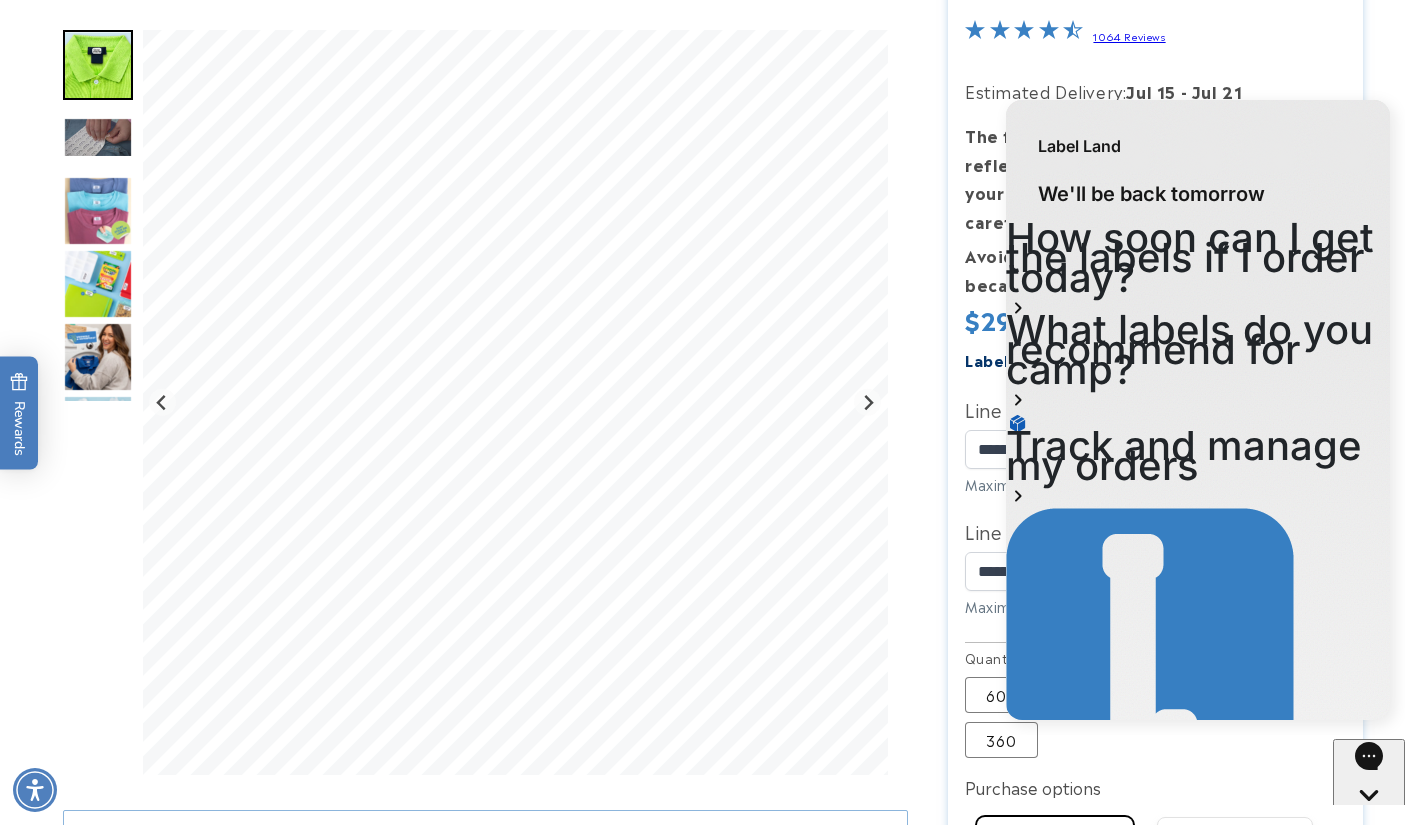 click at bounding box center (713, 536) 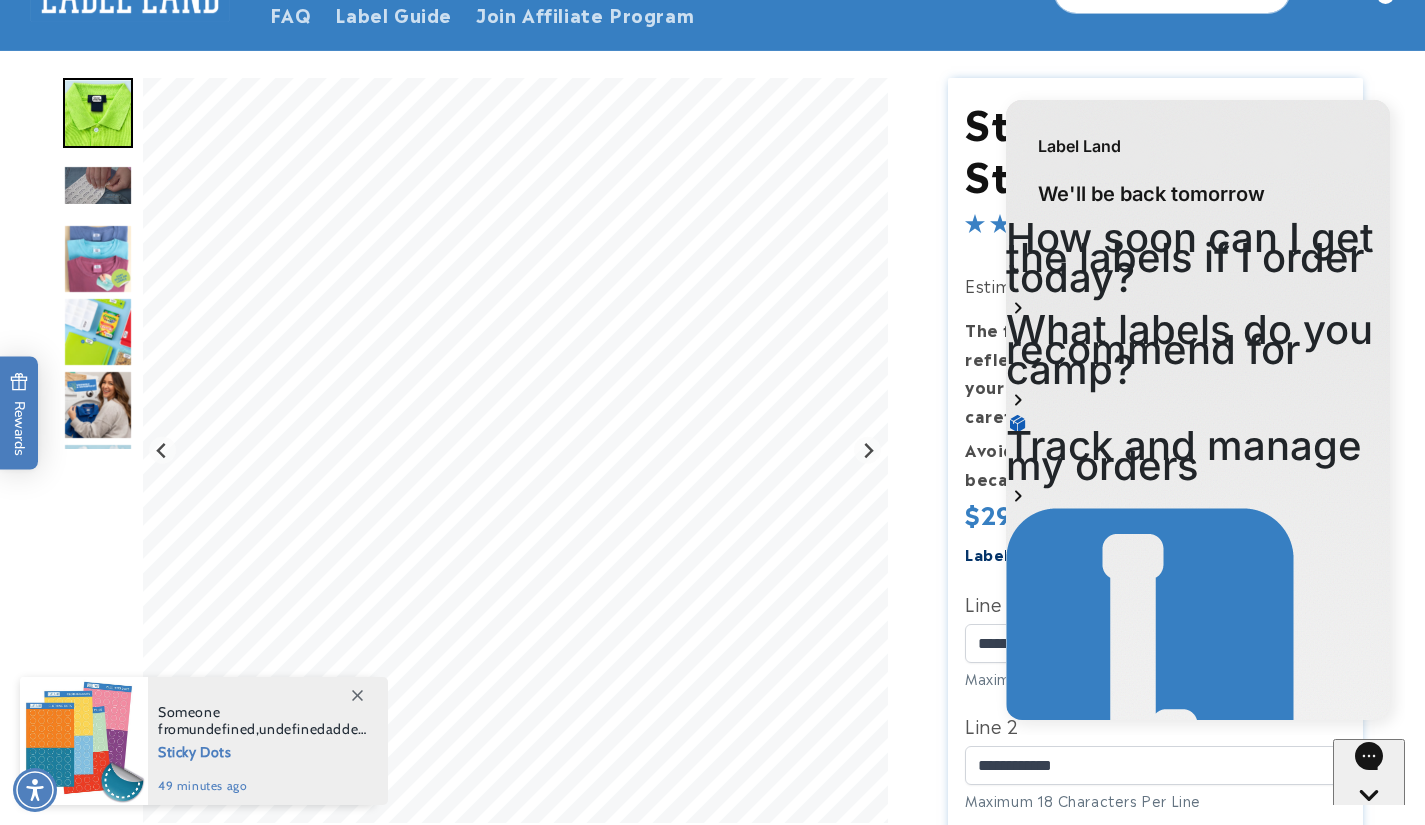 scroll, scrollTop: 0, scrollLeft: 0, axis: both 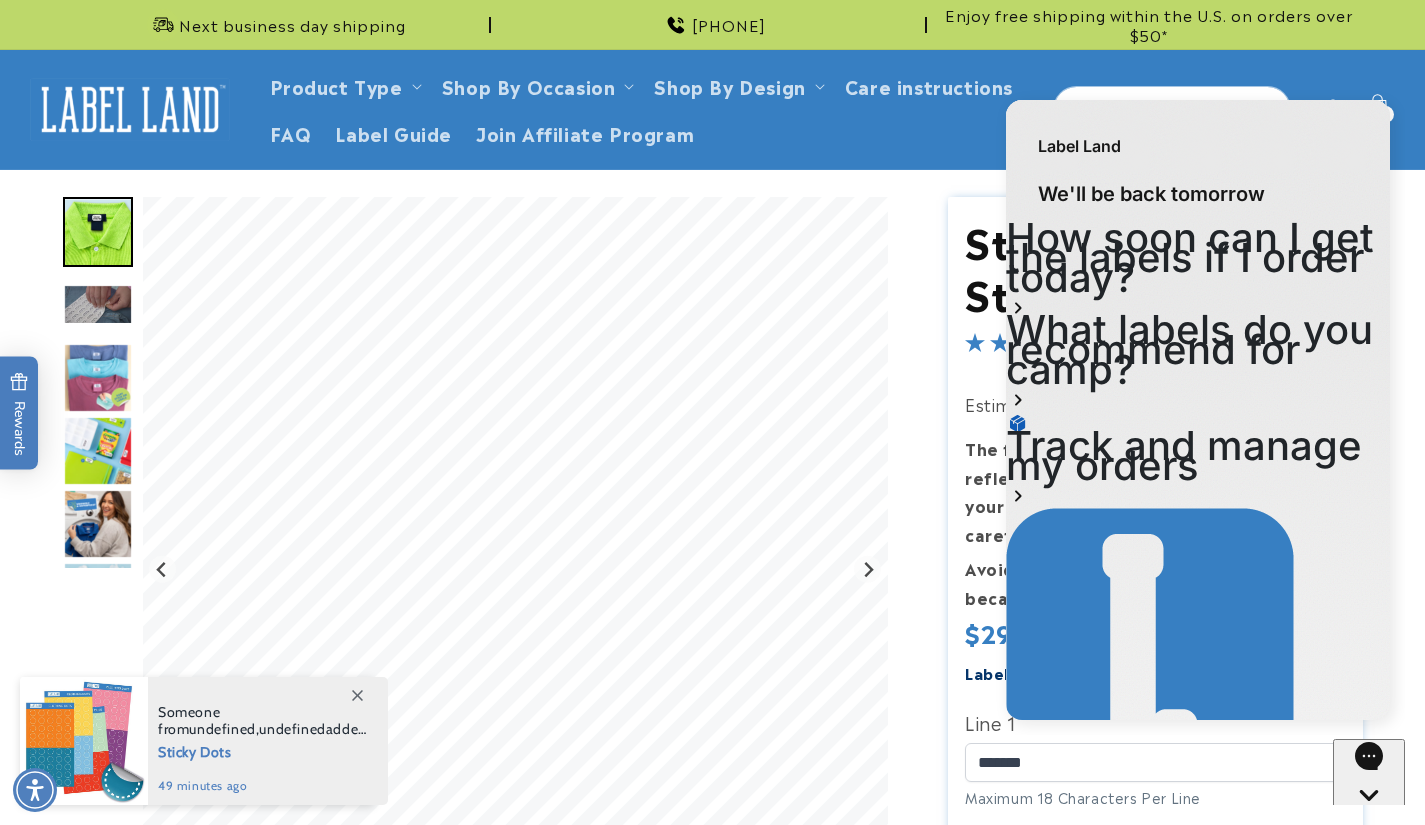 click on "Label Land" at bounding box center (1198, 136) 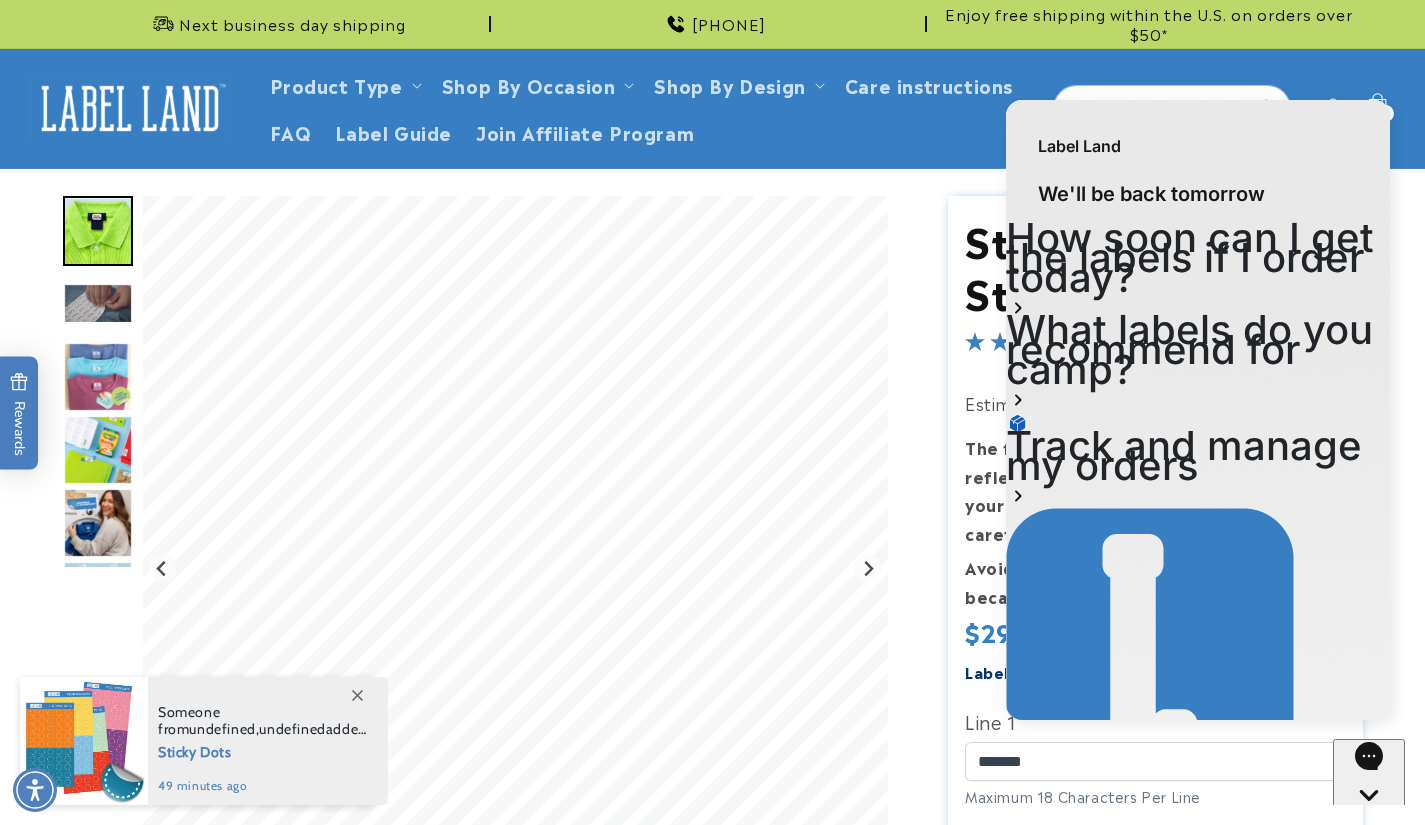 scroll, scrollTop: 0, scrollLeft: 0, axis: both 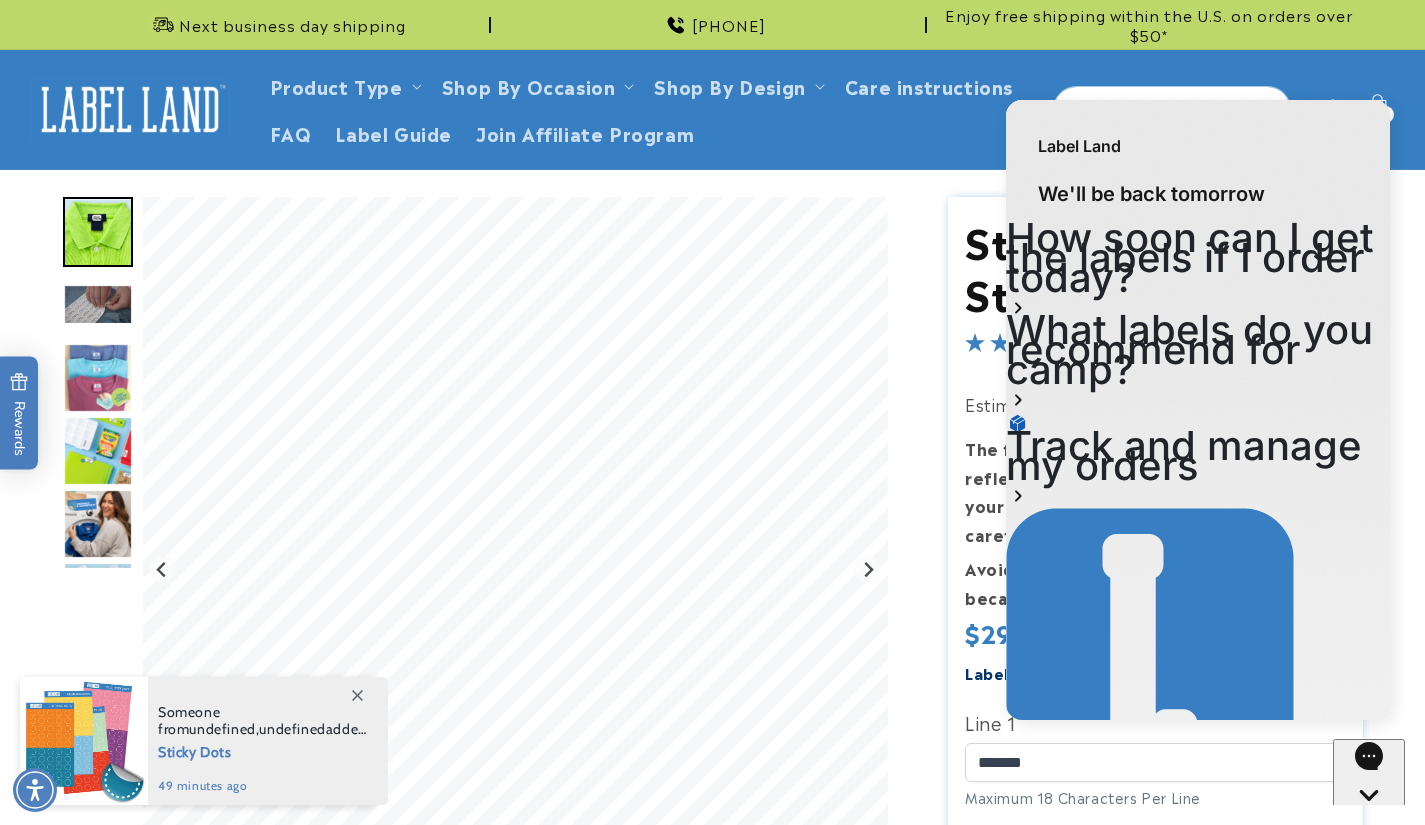 click on "Stick N' Wear Stikins® Labels
Stick N' Wear Stikins® Labels
1064 Reviews
Estimated Delivery:  Jul 15   -   Jul 21
The font shown in the name preview reflects the exact style that will appear in your final design. Please review it carefully. Avoid dashes and special characters because they don’t print clearly on labels.
Regular price
$29.50
Regular price
Sale price
$29.50
Unit price
/
per" at bounding box center [1135, 849] 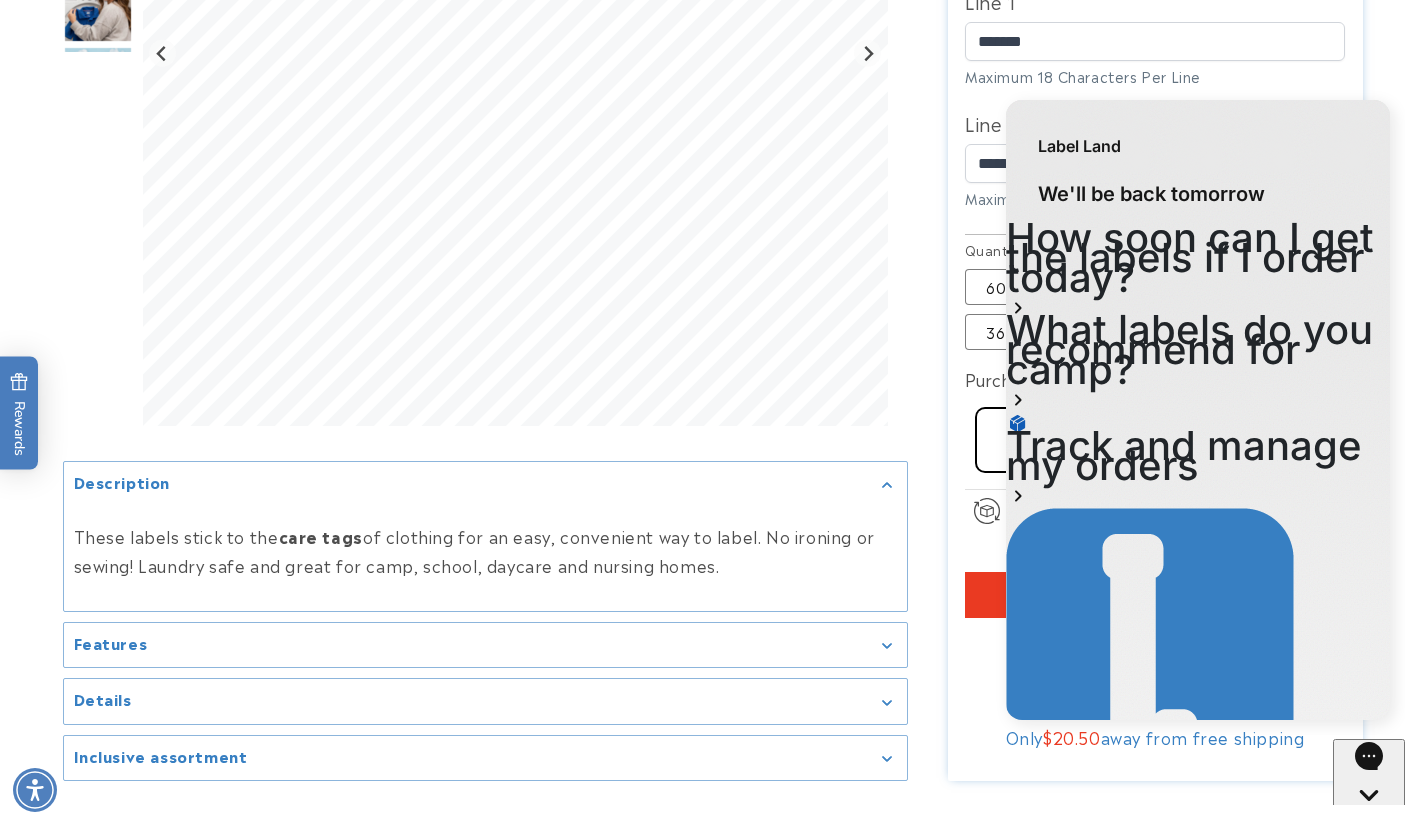 click on "Stick N' Wear Stikins® Labels
Stick N' Wear Stikins® Labels
1064 Reviews
Estimated Delivery:  Jul 15   -   Jul 21
The font shown in the name preview reflects the exact style that will appear in your final design. Please review it carefully. Avoid dashes and special characters because they don’t print clearly on labels.
Regular price
$29.50
Regular price
Sale price
$29.50
Unit price
/
per" at bounding box center [1135, 128] 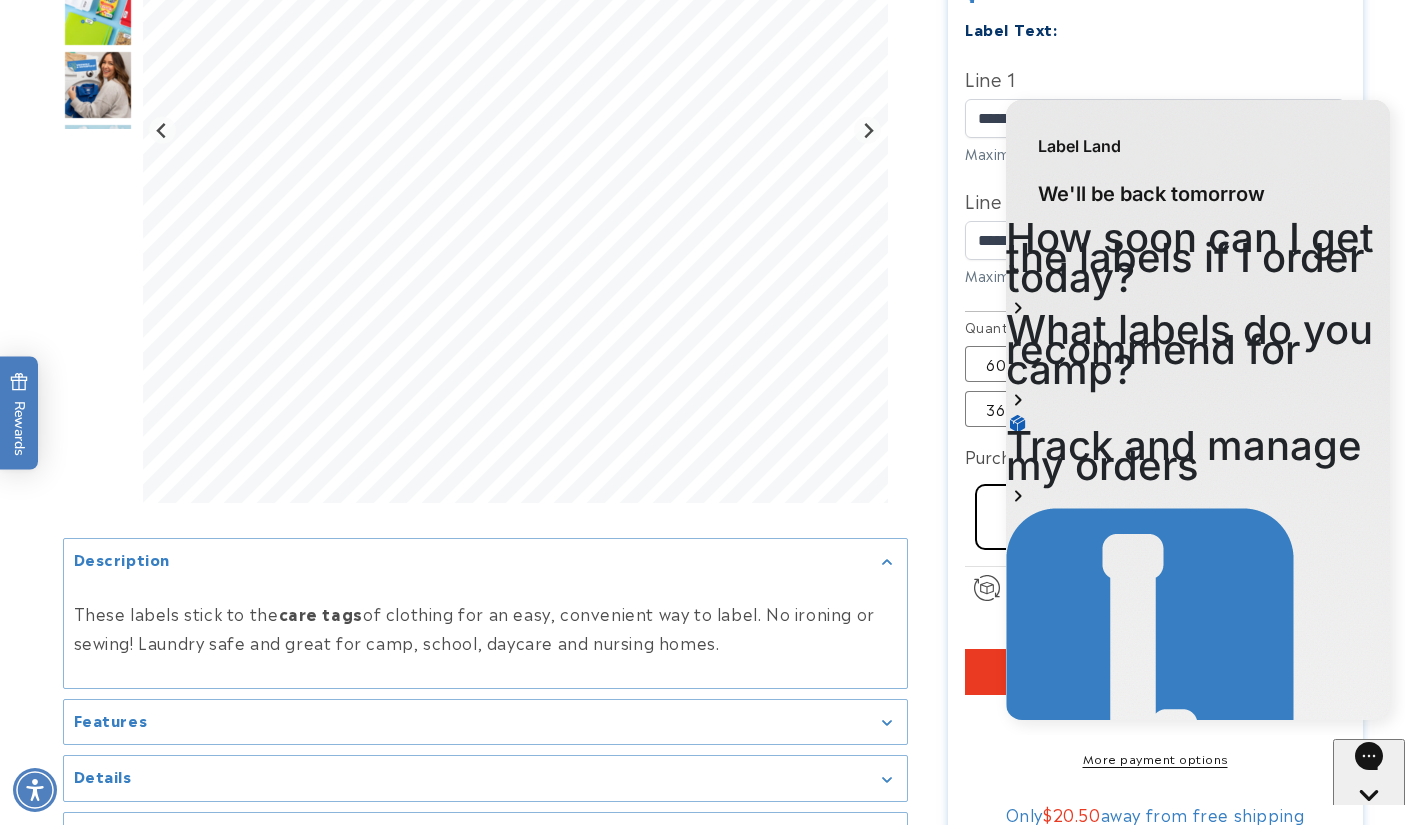 scroll, scrollTop: 645, scrollLeft: 0, axis: vertical 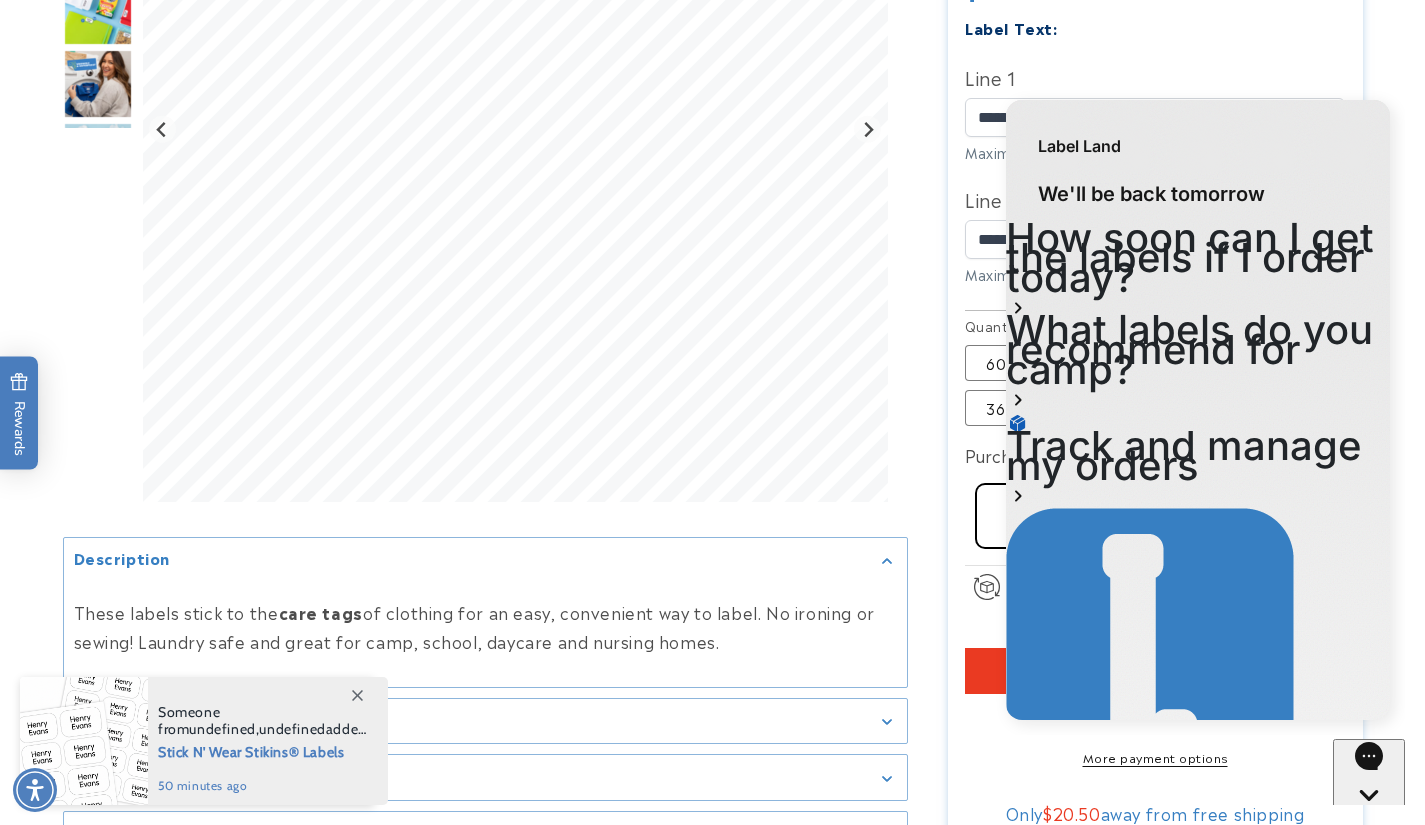 click on "Label Land" at bounding box center (1198, 136) 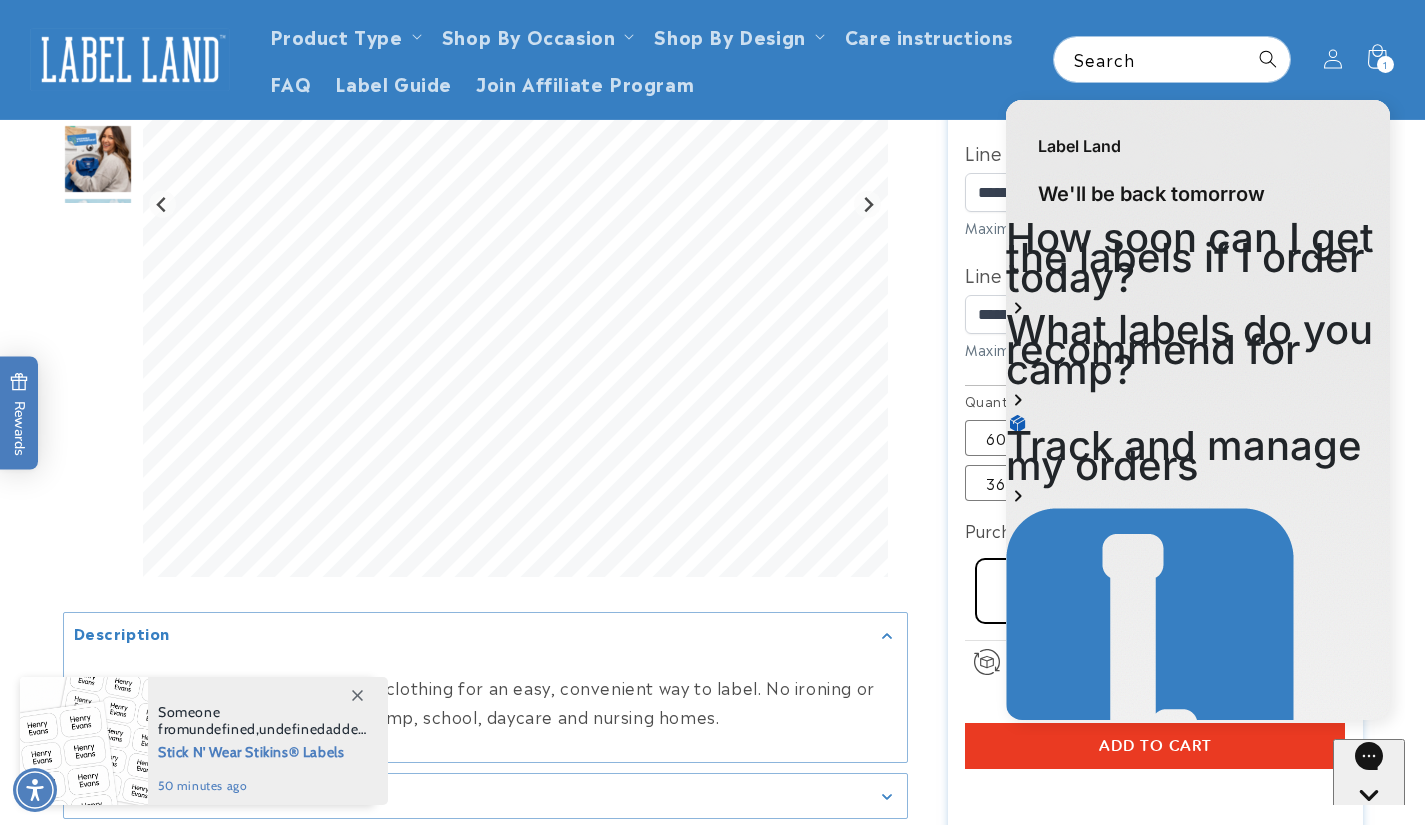 scroll, scrollTop: 571, scrollLeft: 0, axis: vertical 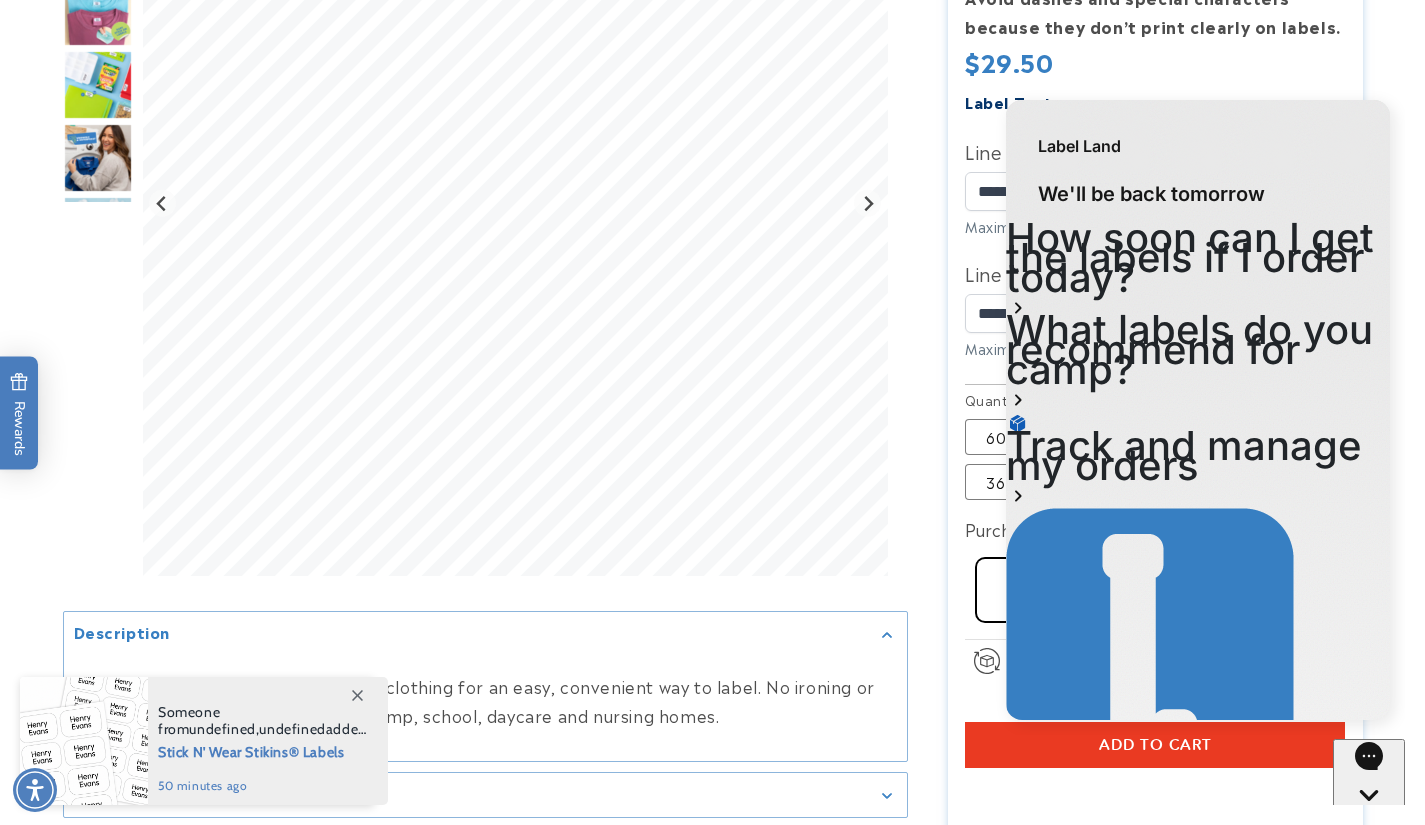 click 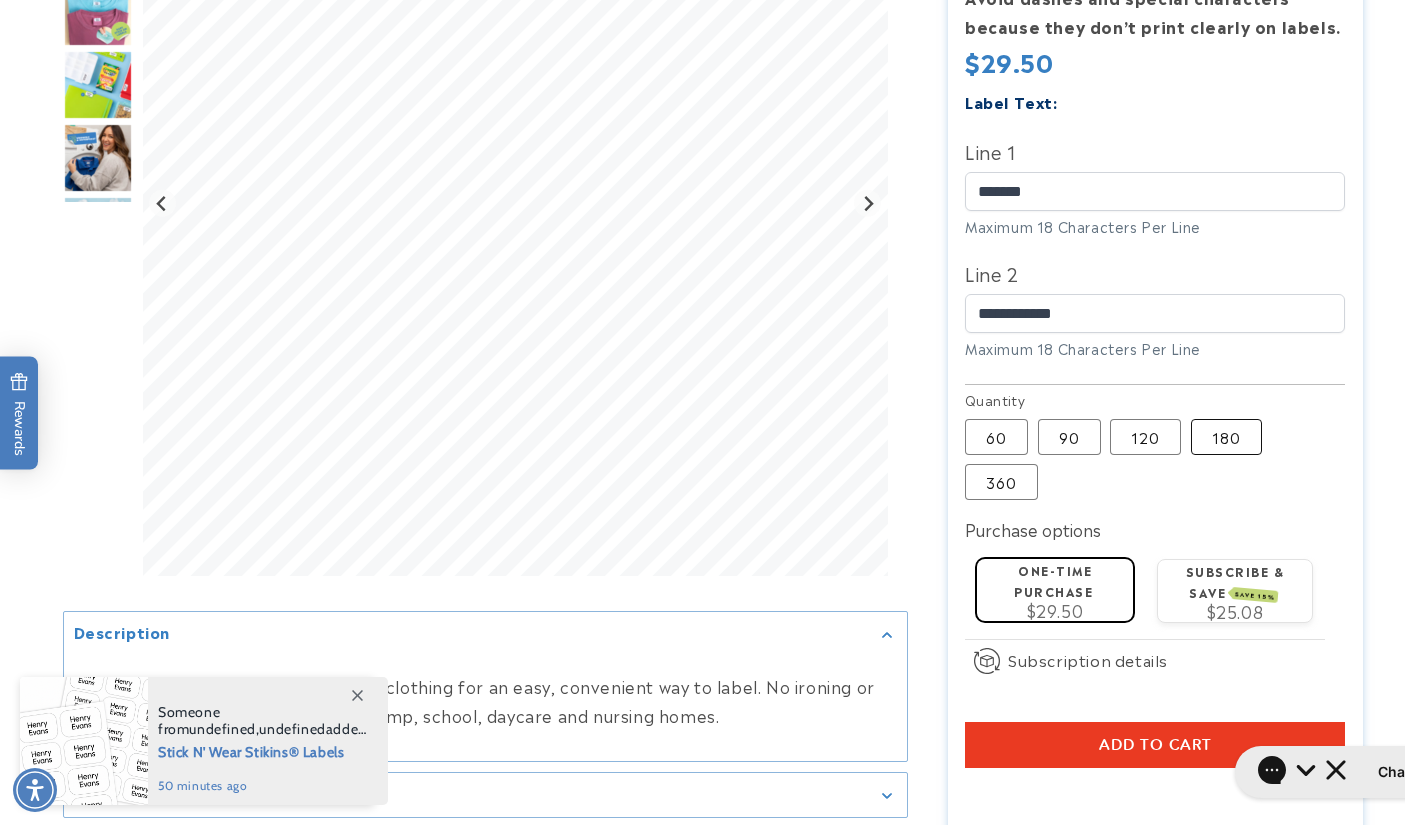 click on "180 Variant sold out or unavailable" at bounding box center [1226, 437] 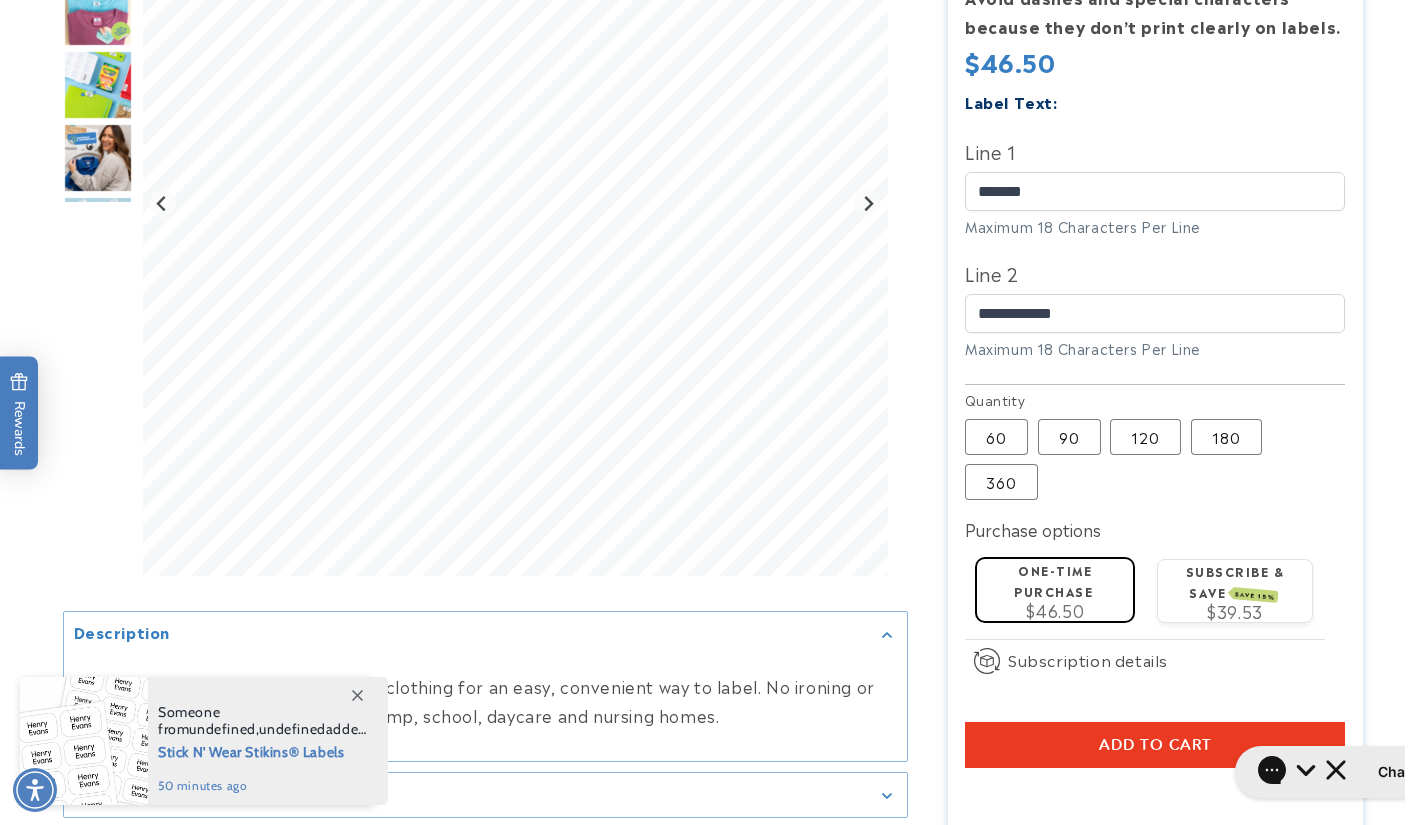 click on "Add to cart" at bounding box center [1155, 745] 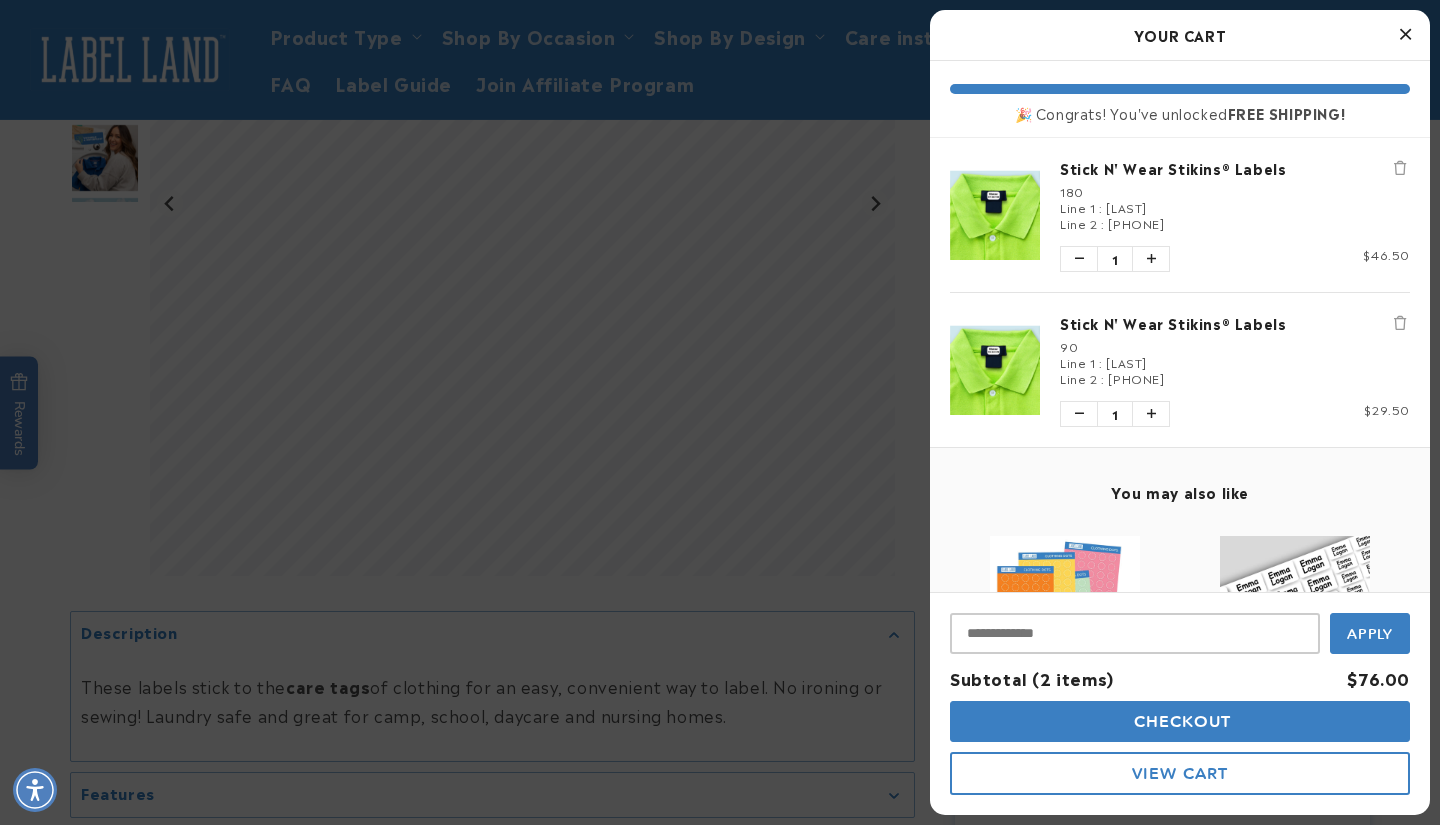 click at bounding box center [720, 412] 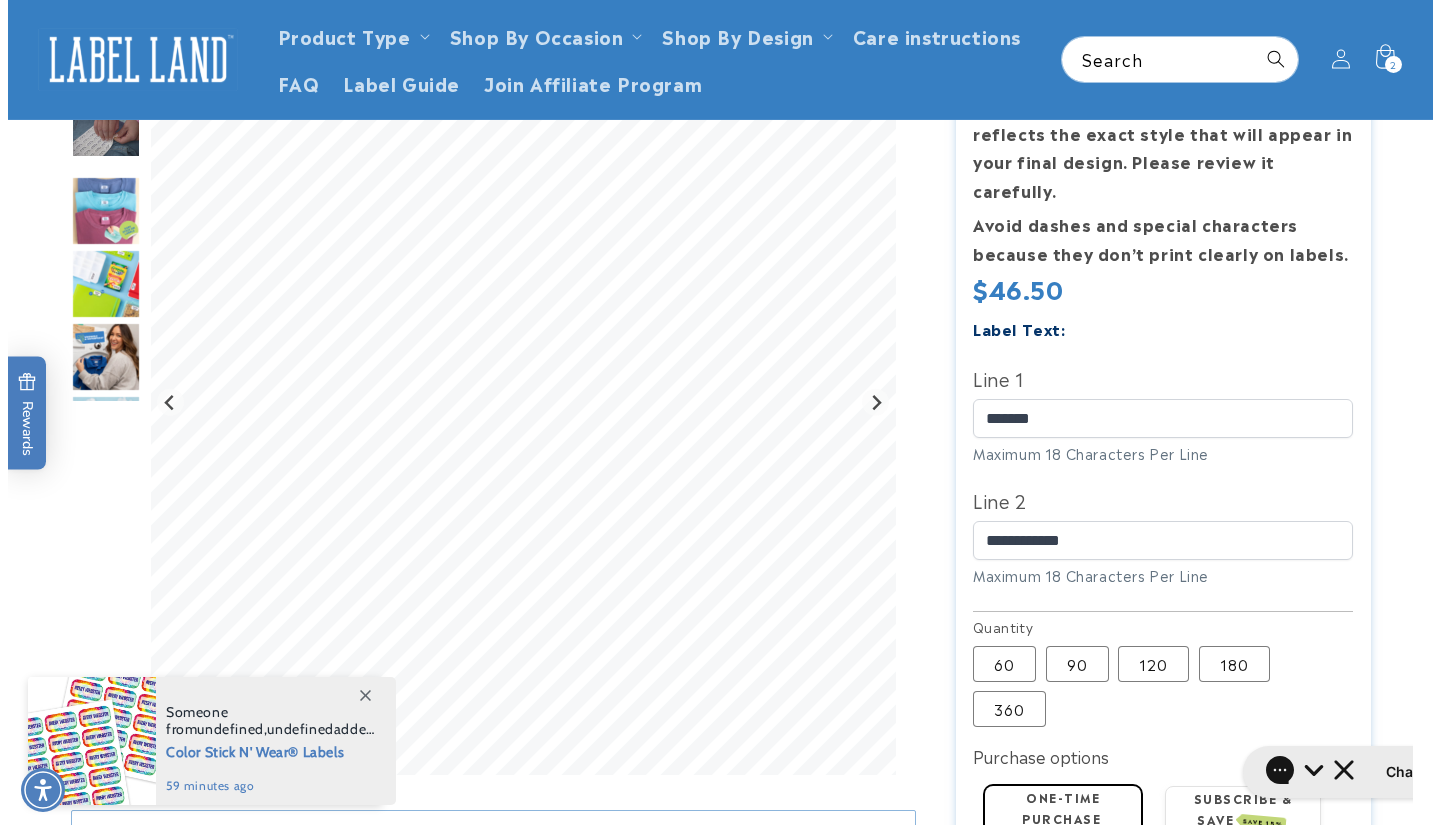 scroll, scrollTop: 340, scrollLeft: 0, axis: vertical 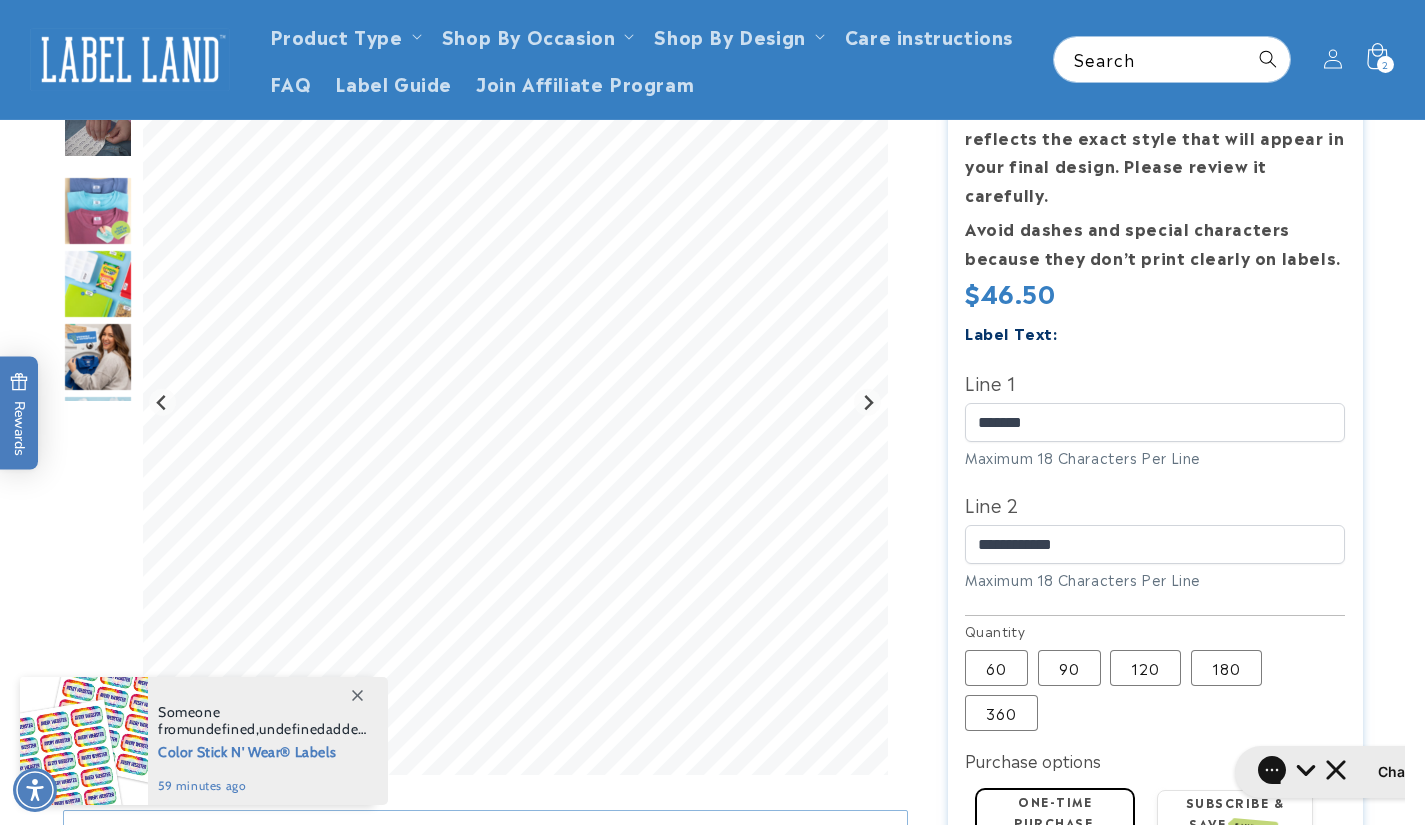 click on "2 2 items" at bounding box center (1385, 64) 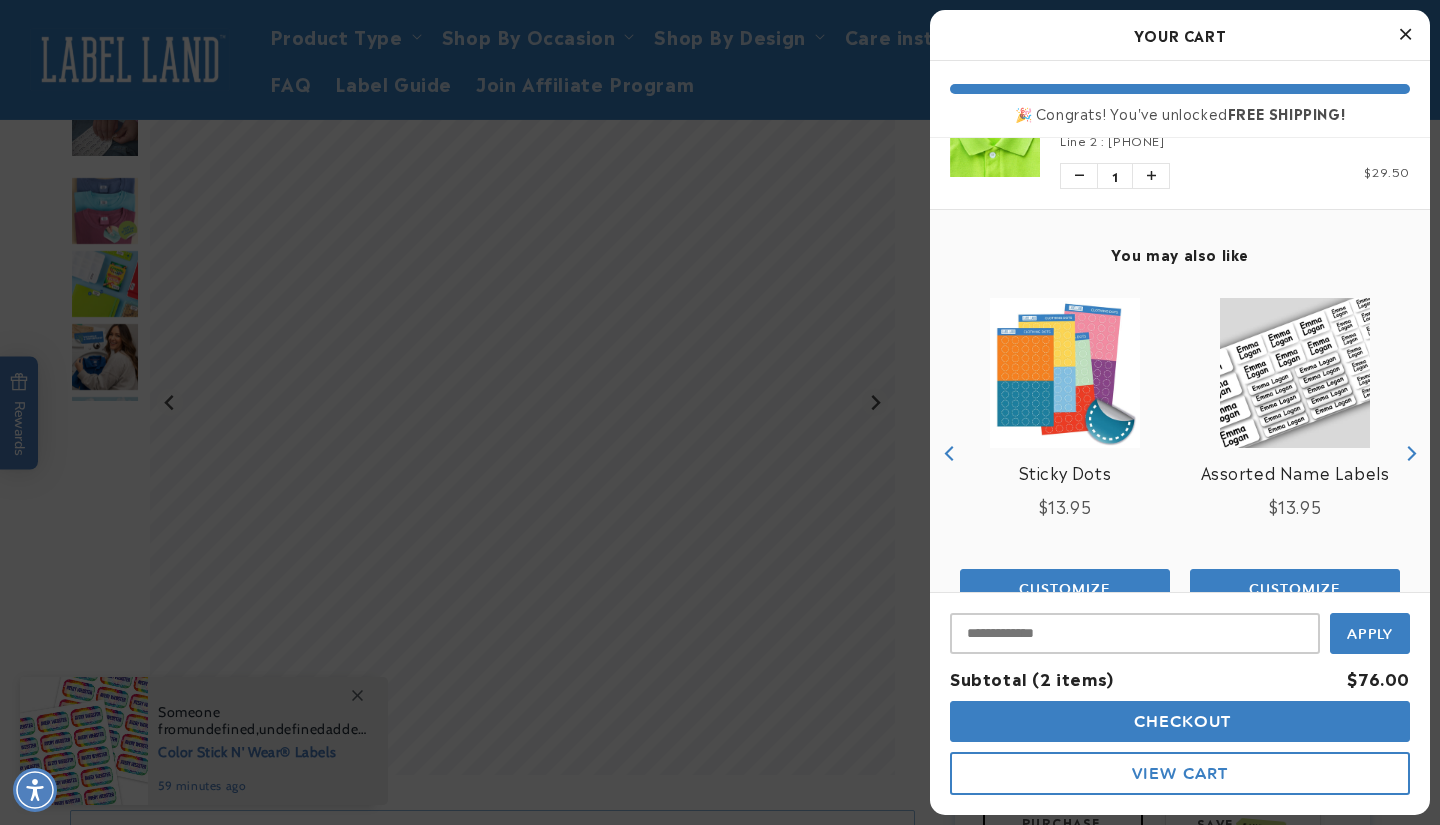 scroll, scrollTop: 294, scrollLeft: 0, axis: vertical 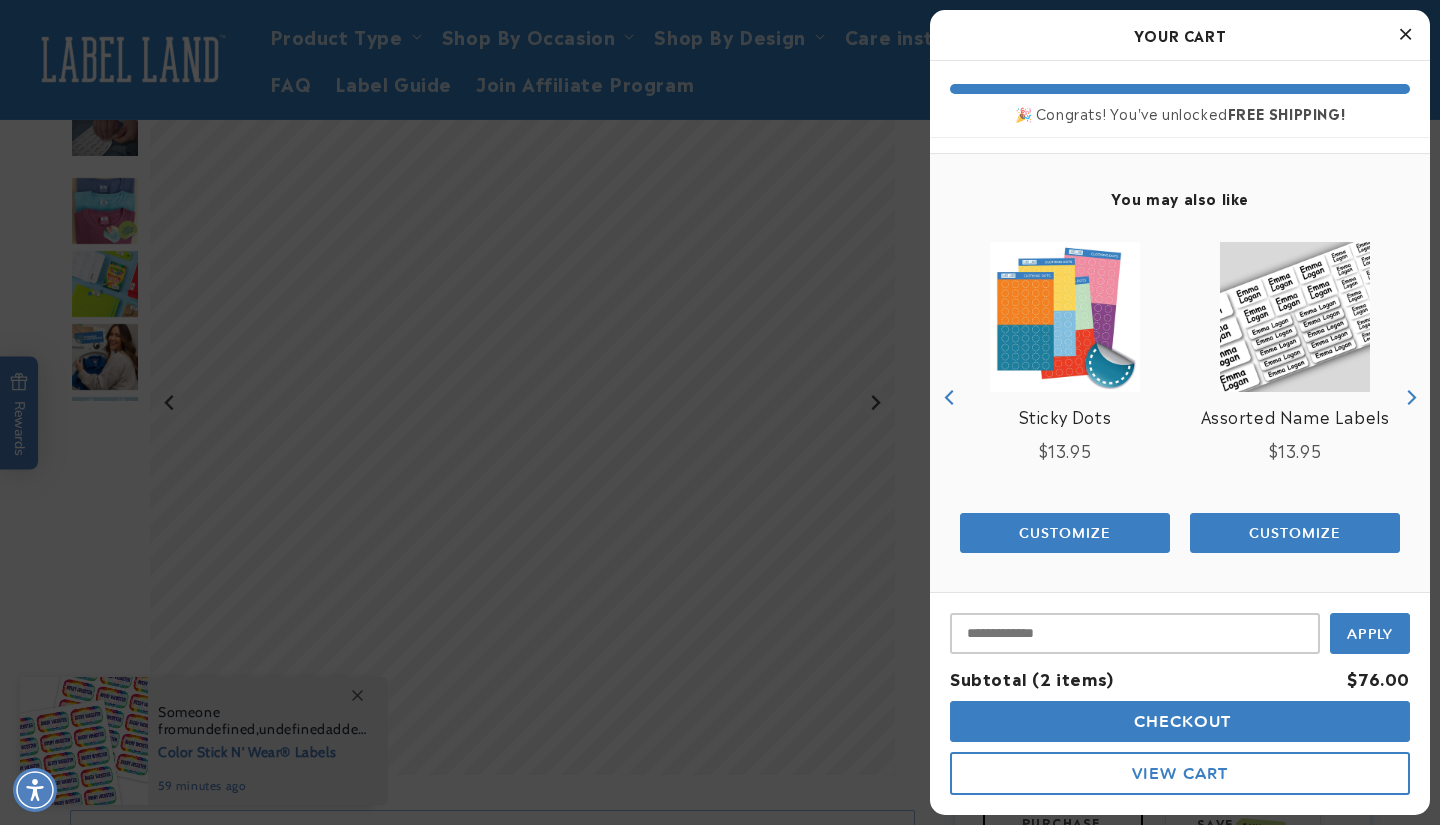 click on "Checkout" at bounding box center (1180, 721) 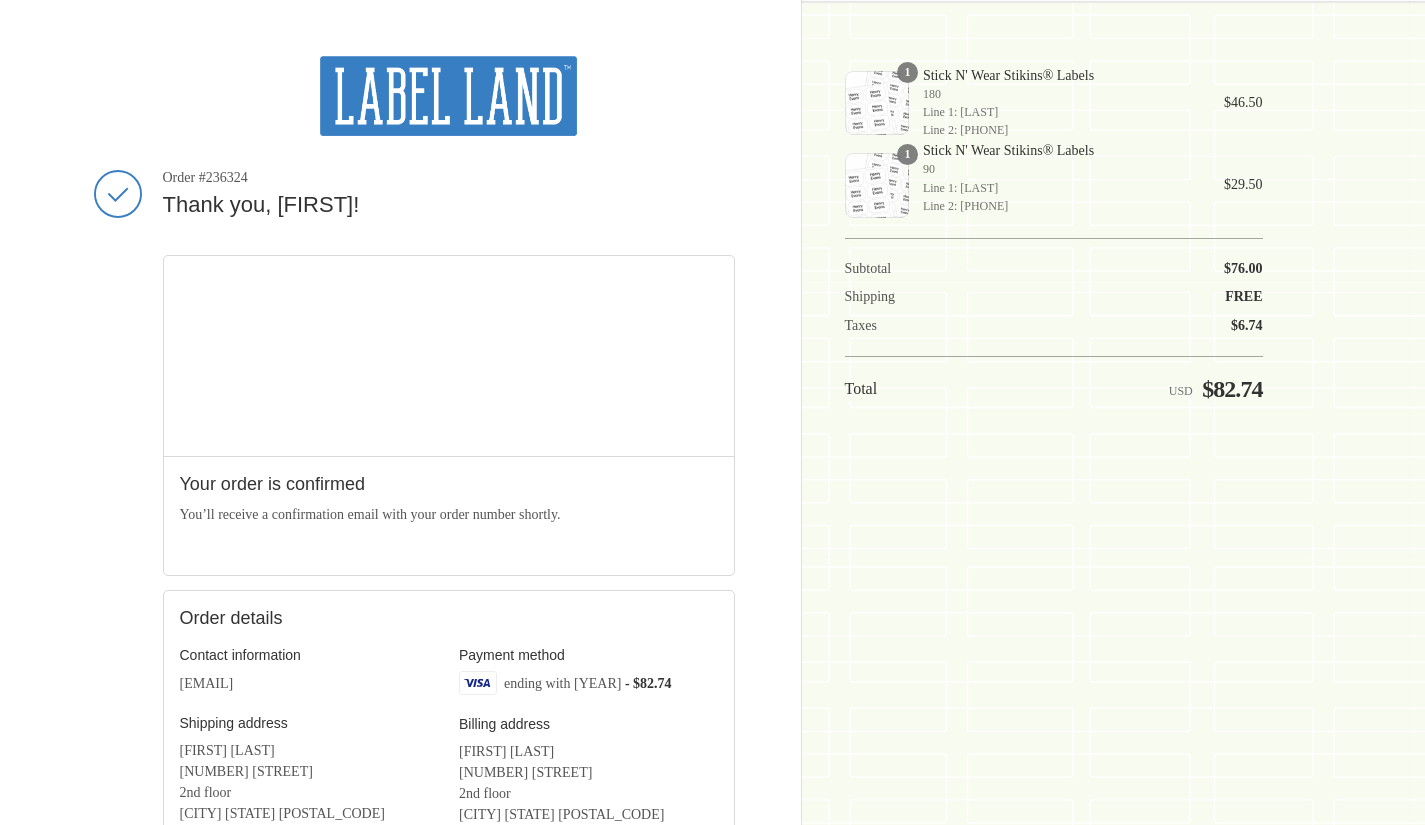 scroll, scrollTop: 0, scrollLeft: 0, axis: both 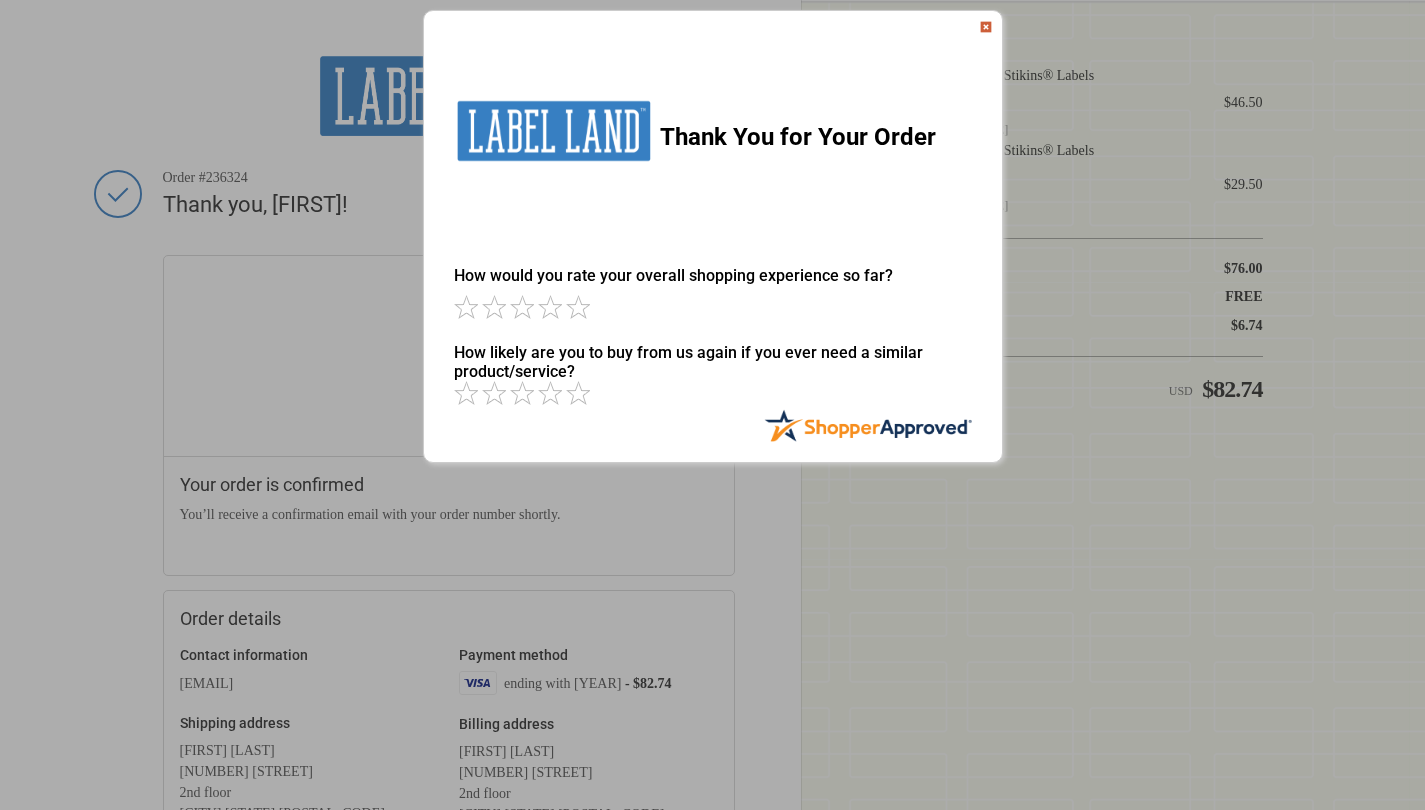 click at bounding box center (578, 307) 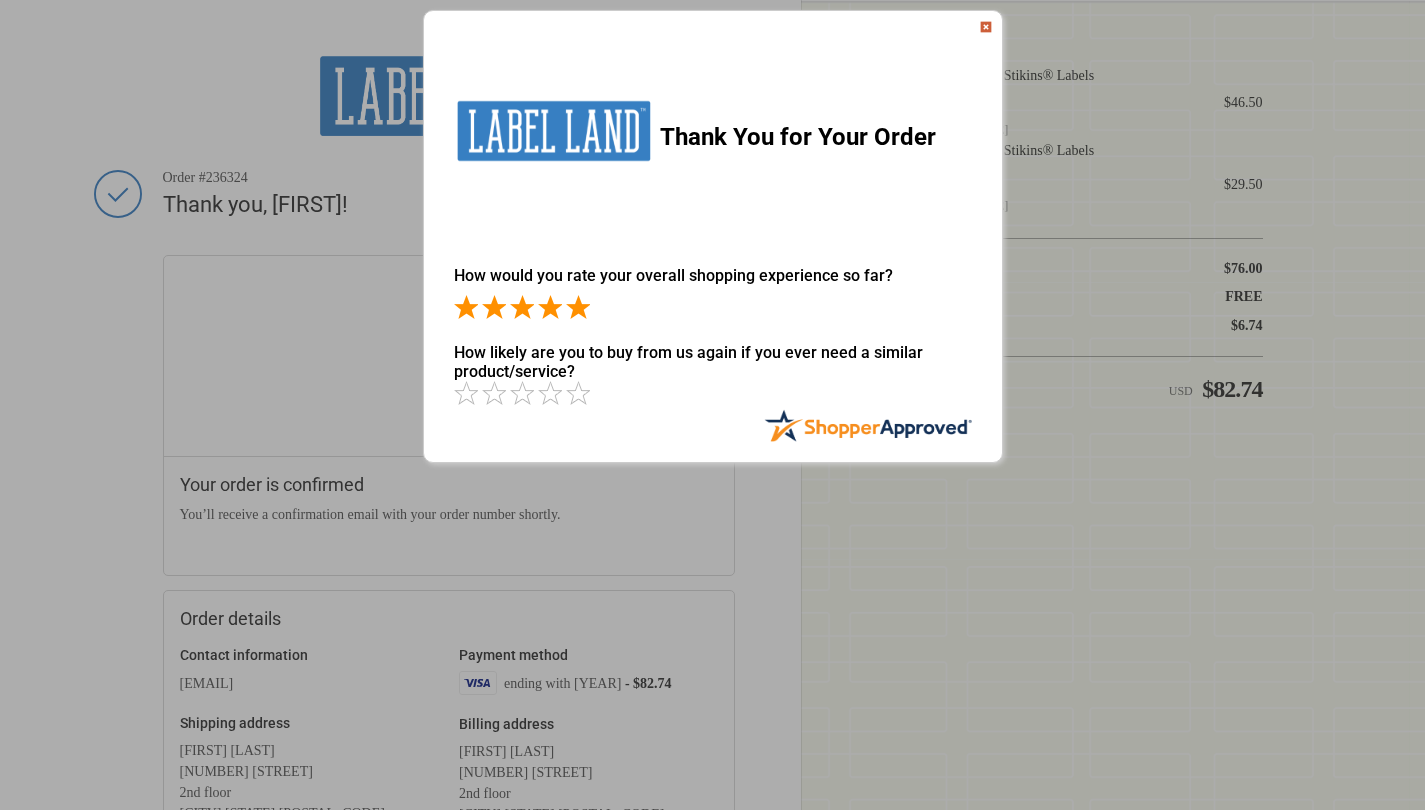 click at bounding box center [578, 393] 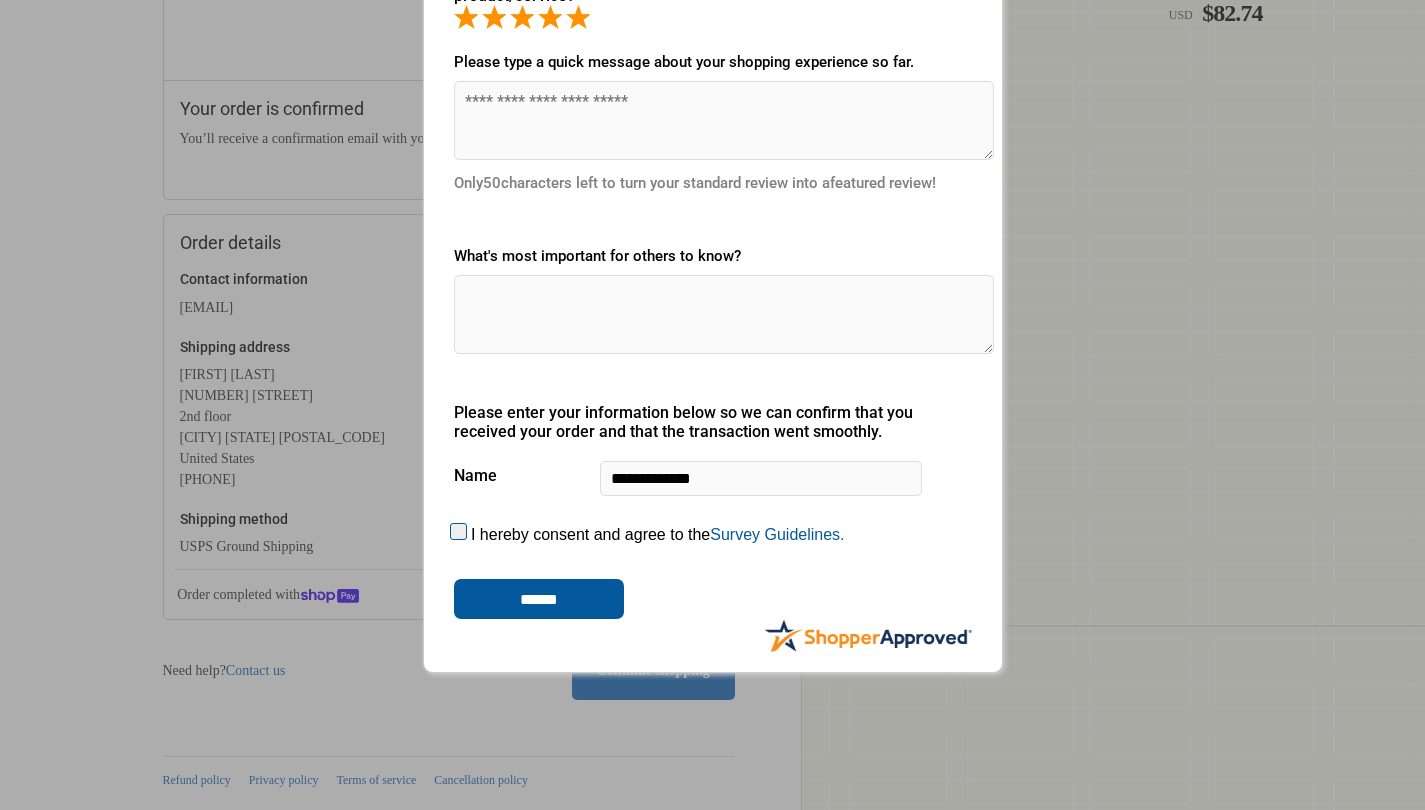 click on "******" at bounding box center (539, 599) 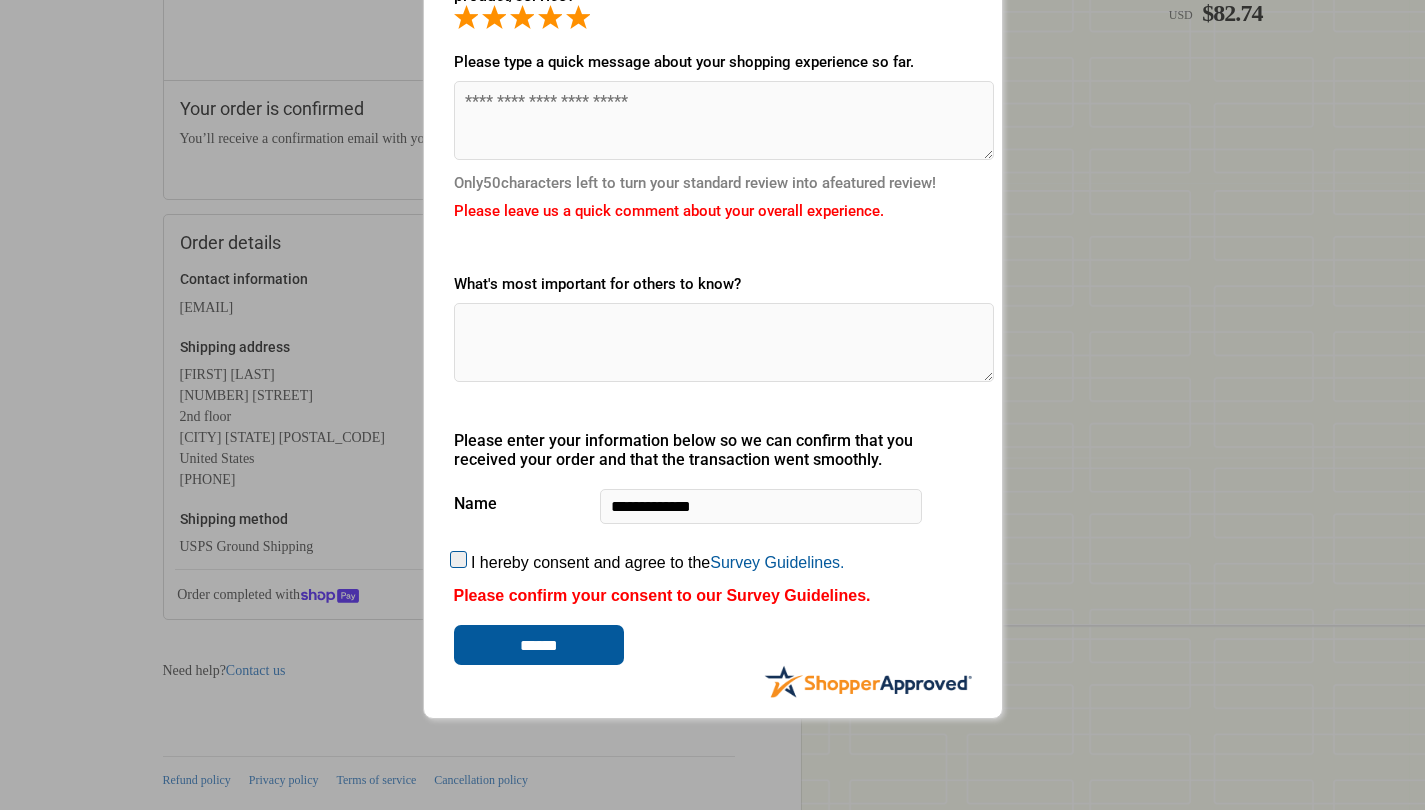 scroll, scrollTop: 247, scrollLeft: 0, axis: vertical 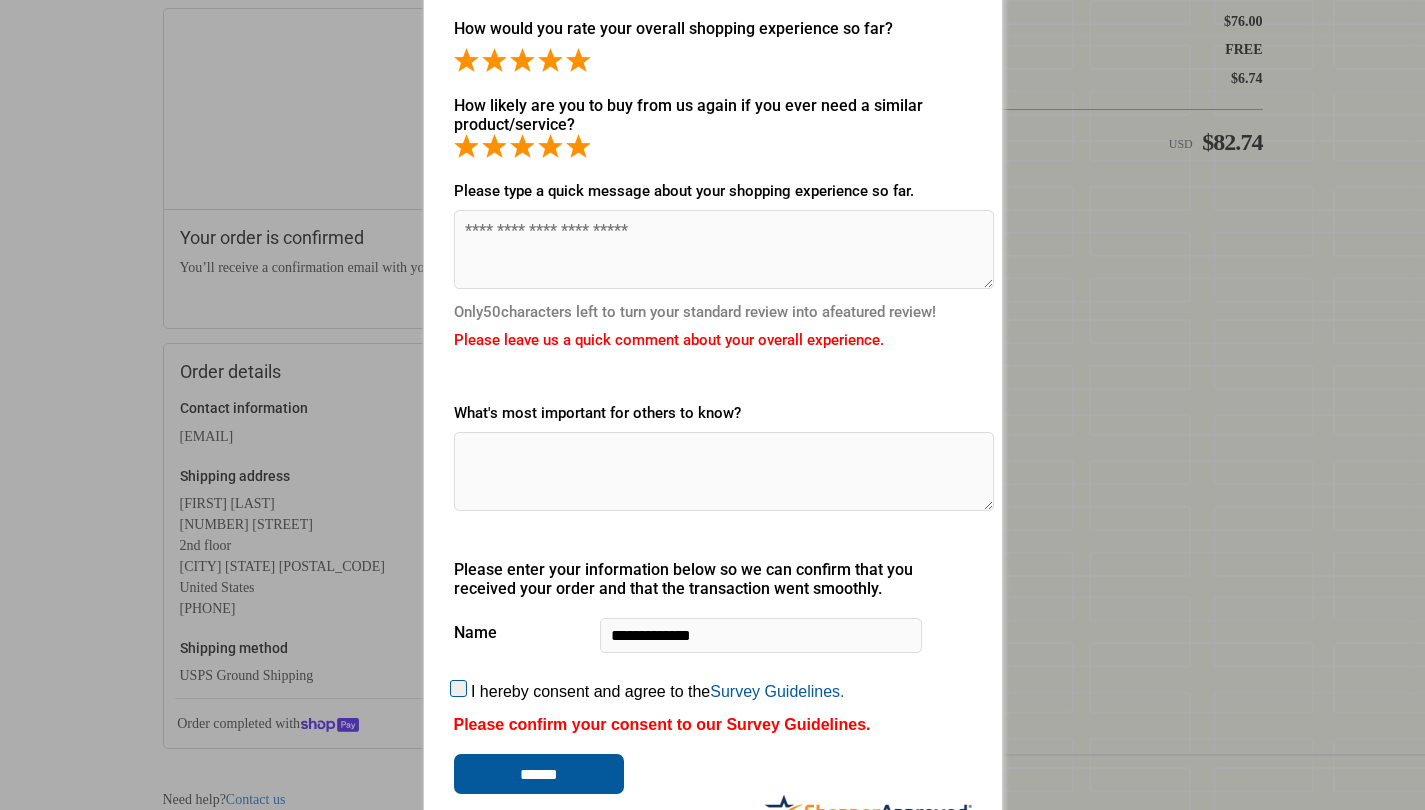 click on "******" at bounding box center (539, 774) 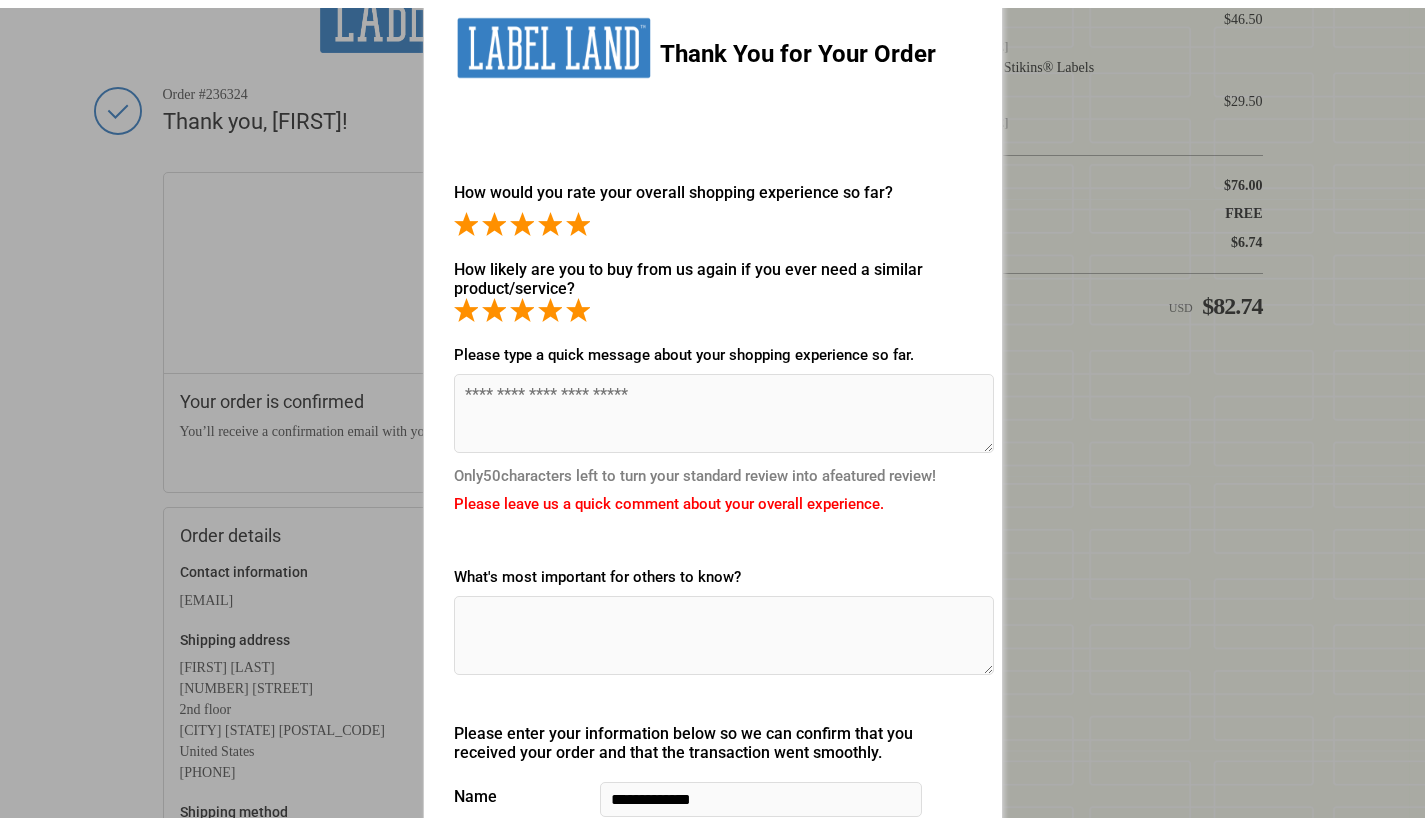 scroll, scrollTop: 0, scrollLeft: 0, axis: both 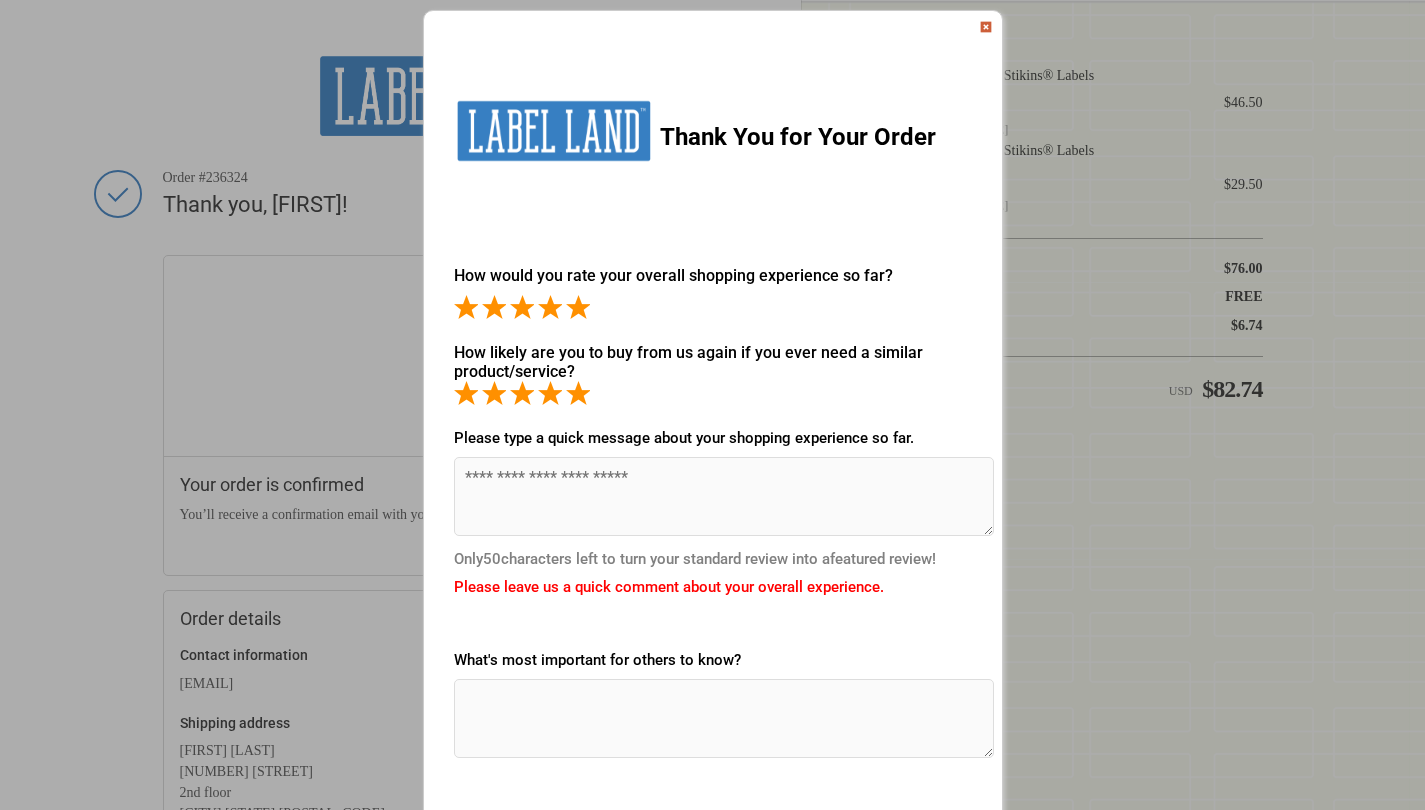 click at bounding box center [986, 27] 